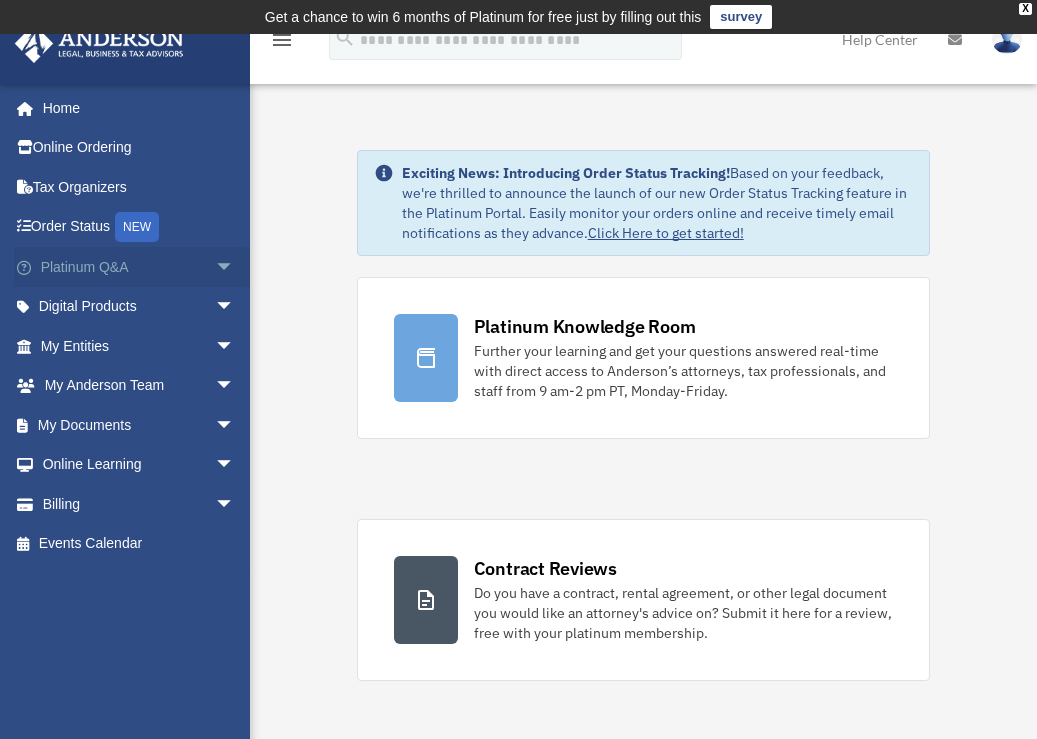 scroll, scrollTop: 0, scrollLeft: 0, axis: both 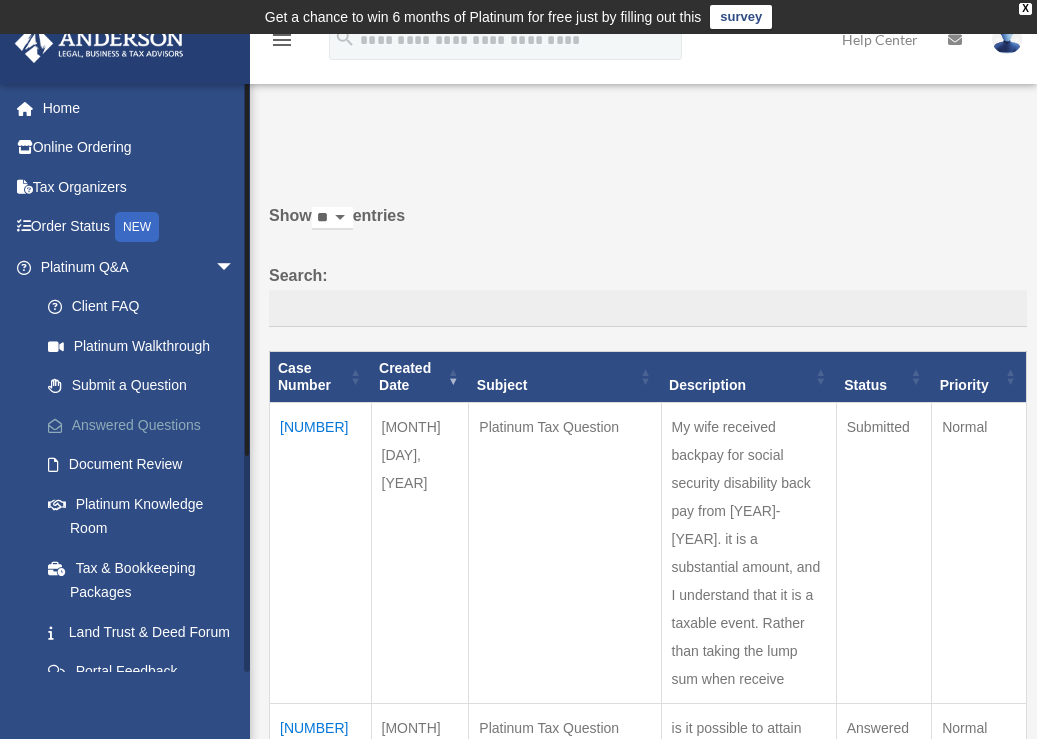 click on "Answered Questions" at bounding box center (146, 425) 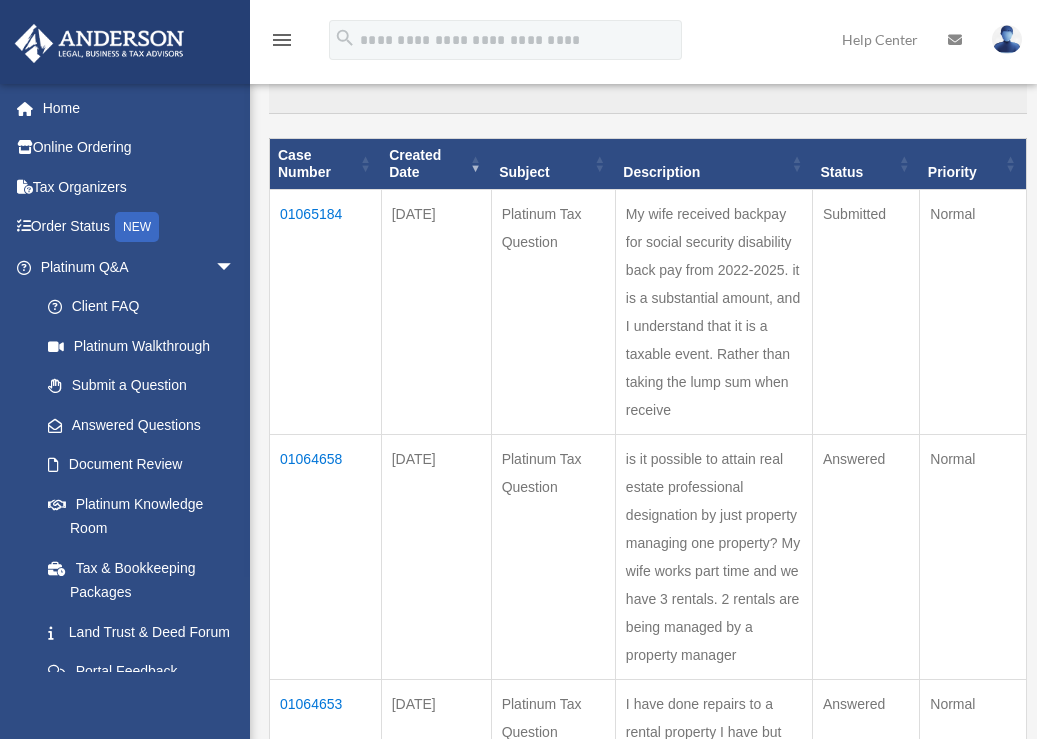 scroll, scrollTop: 244, scrollLeft: 0, axis: vertical 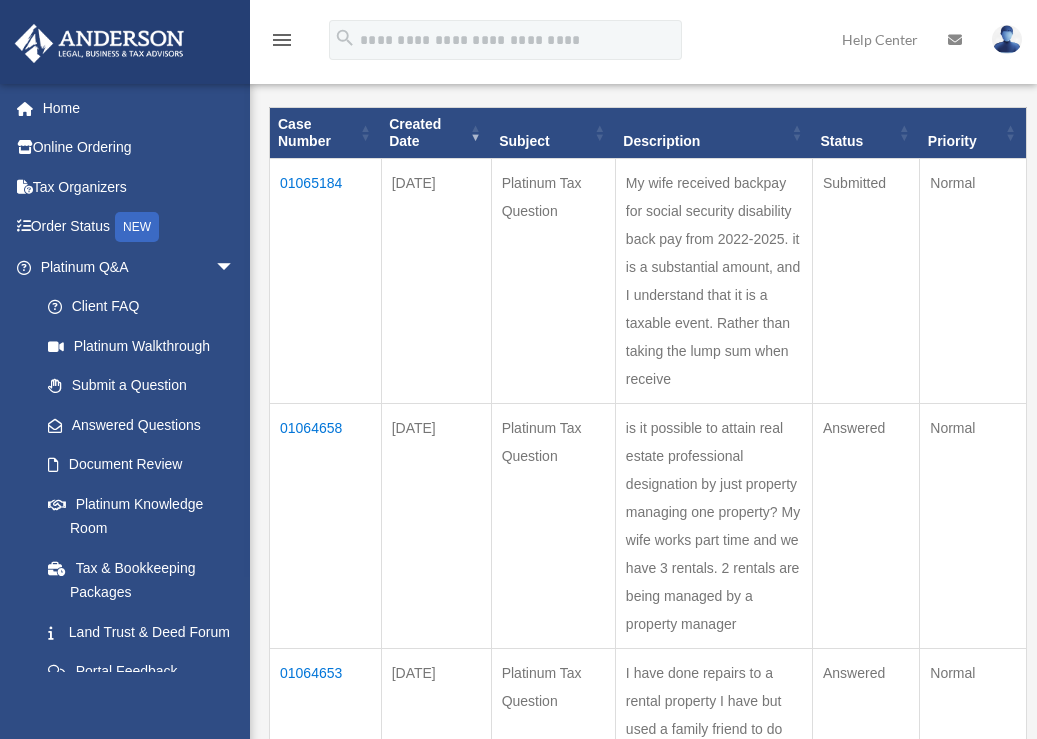 click on "[NUMBER]" at bounding box center (326, 526) 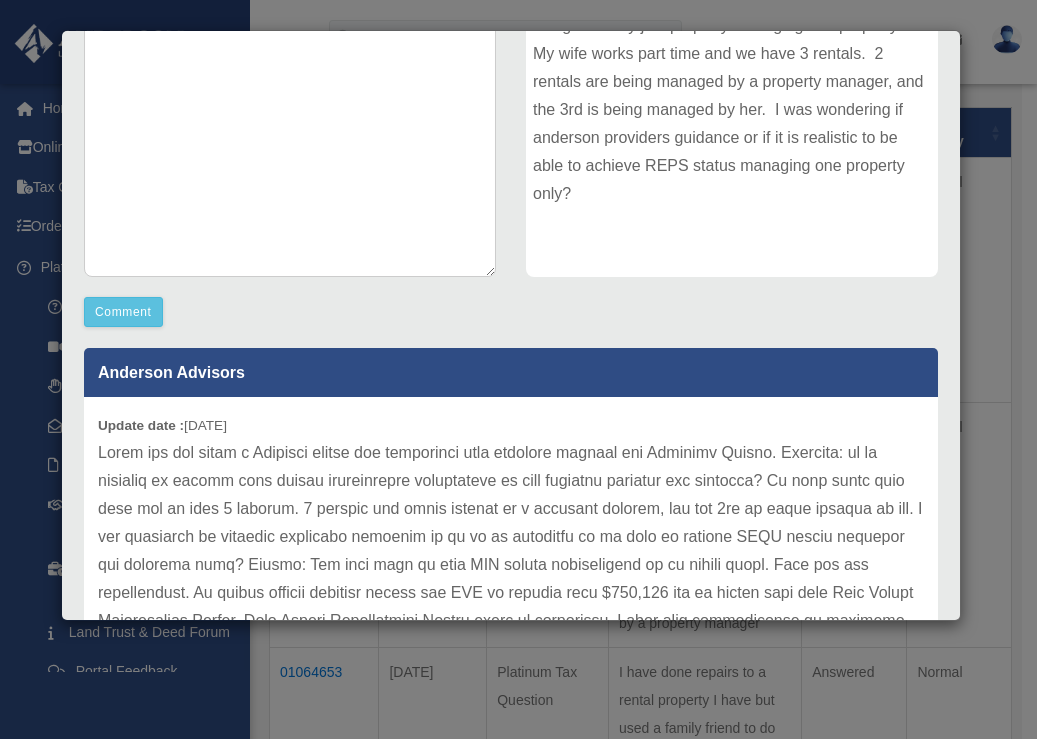 scroll, scrollTop: 517, scrollLeft: 0, axis: vertical 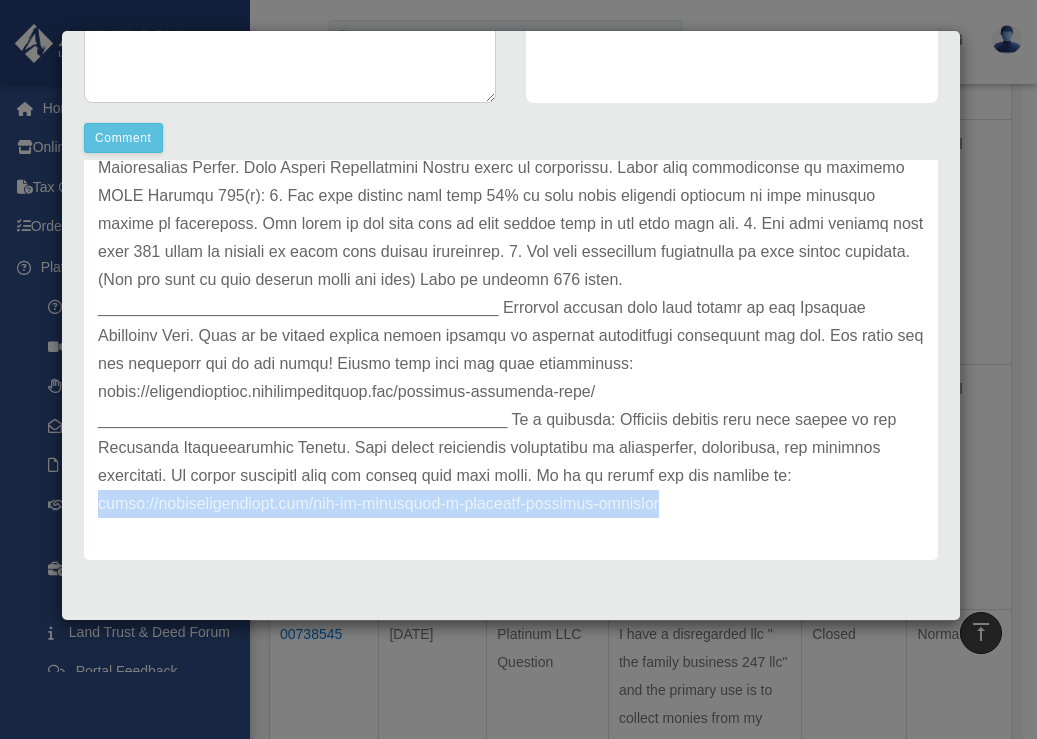 drag, startPoint x: 657, startPoint y: 510, endPoint x: 96, endPoint y: 506, distance: 561.0143 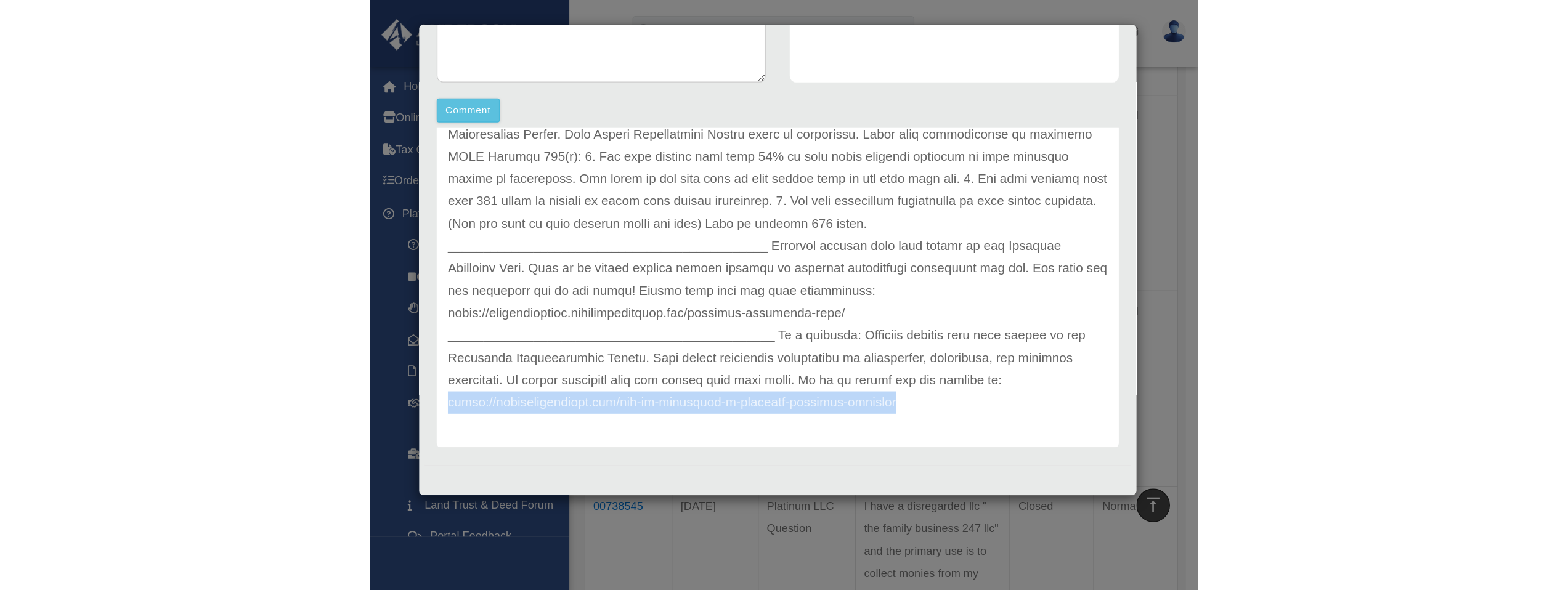 scroll, scrollTop: 433, scrollLeft: 0, axis: vertical 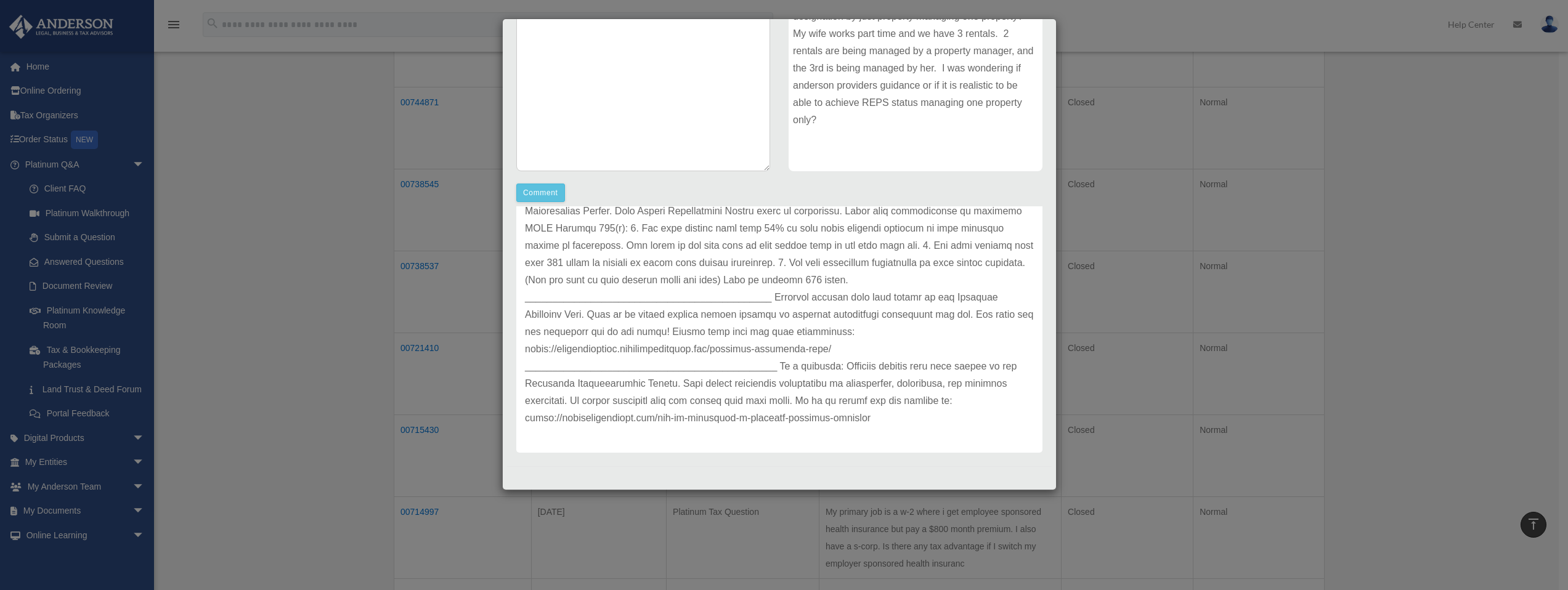 click on "Case Detail
×
Platinum Tax Question
Case Number
01064658
Created Date
August 3, 2025
Status
Answered
Comment   Comment" at bounding box center [784, 295] 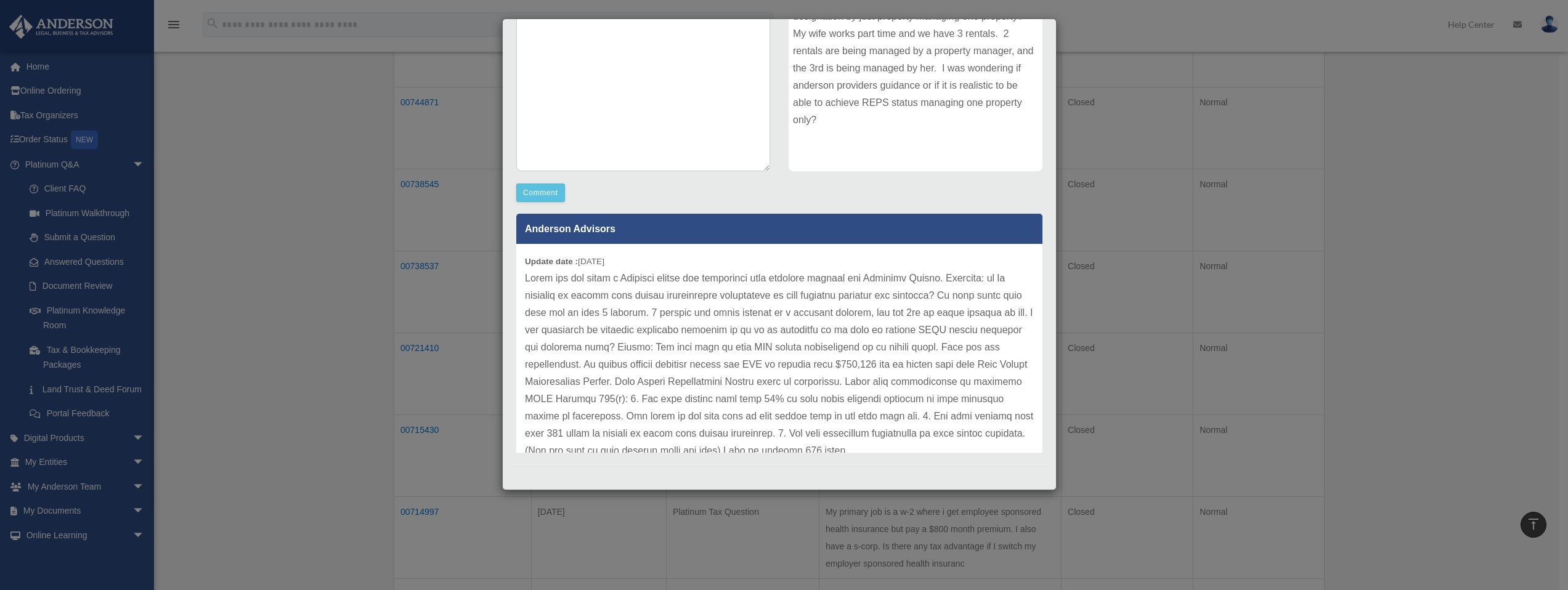 scroll, scrollTop: 0, scrollLeft: 0, axis: both 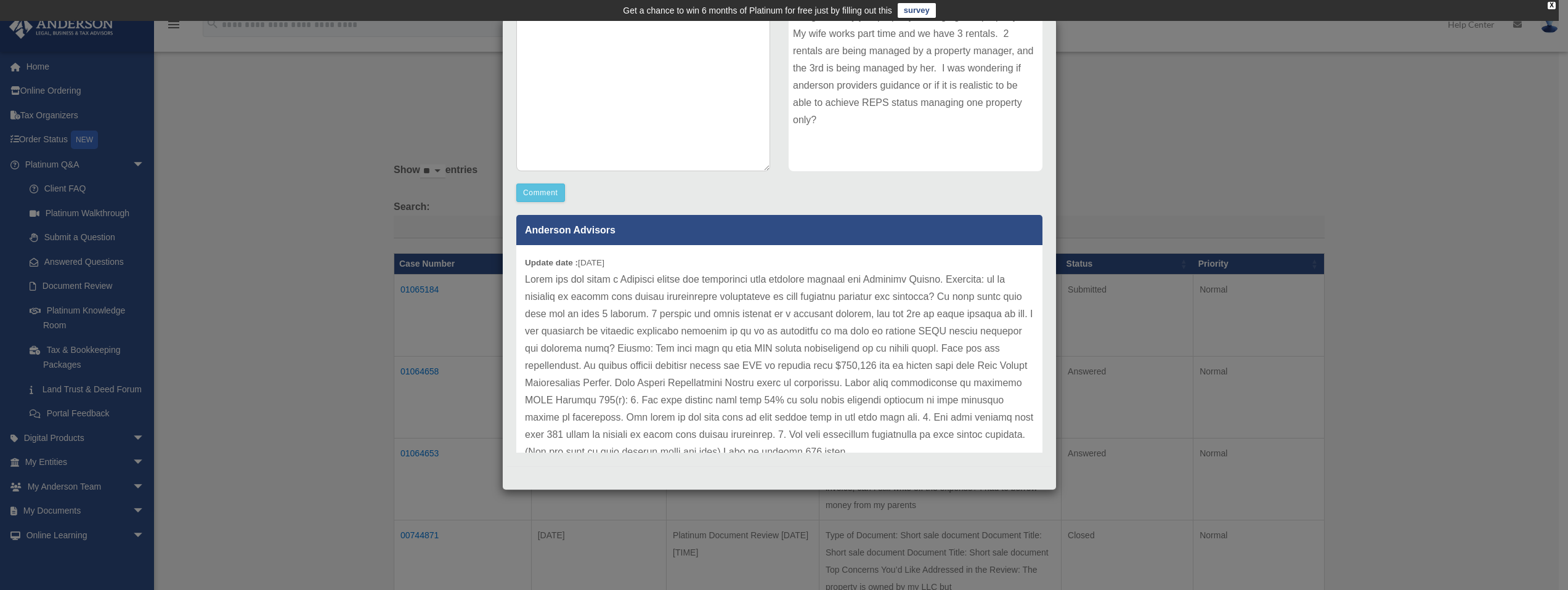 click on "Case Detail
×
Platinum Tax Question
Case Number
01064658
Created Date
August 3, 2025
Status
Answered
Comment   Comment" at bounding box center [784, 295] 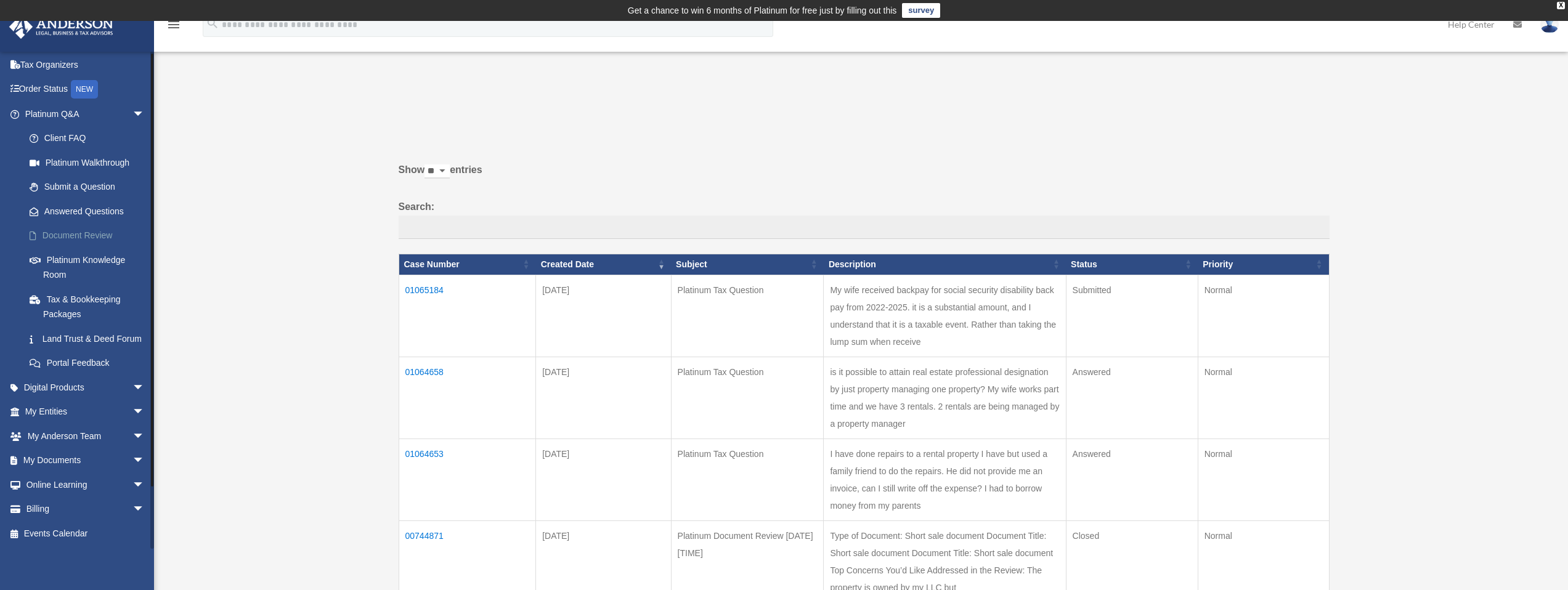 scroll, scrollTop: 65, scrollLeft: 0, axis: vertical 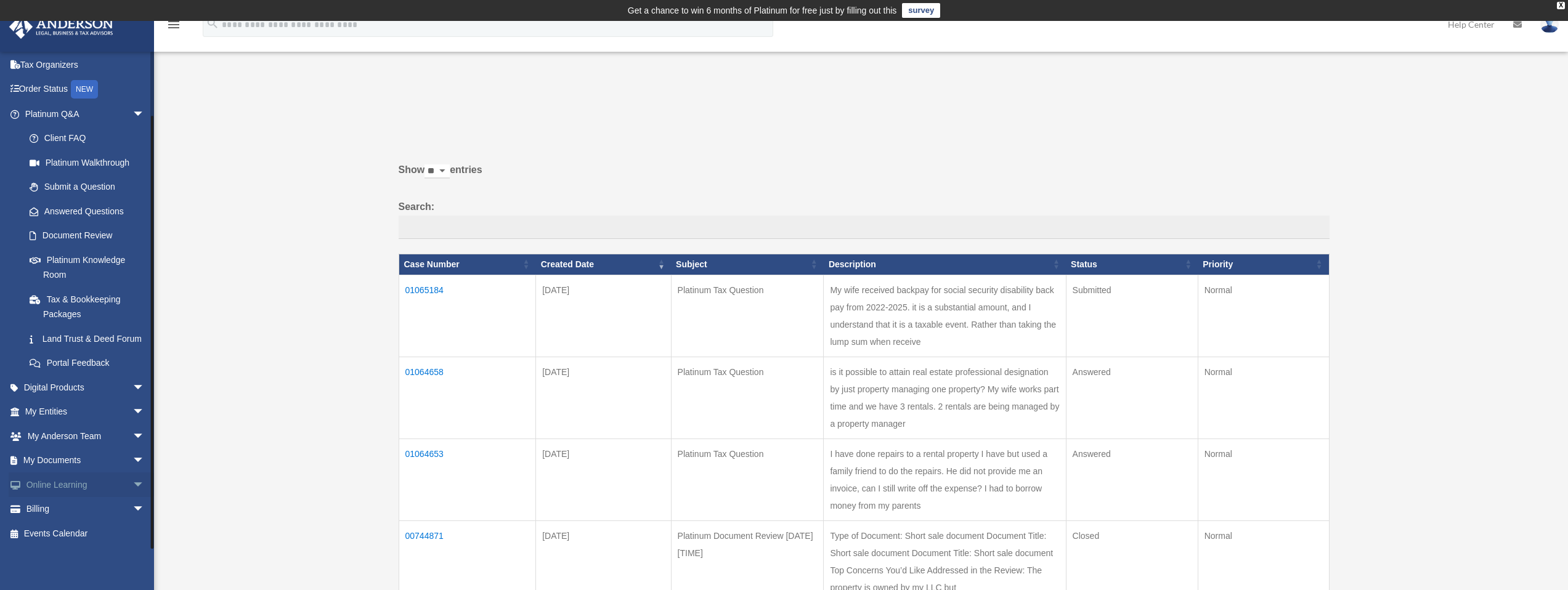 click on "arrow_drop_down" at bounding box center (145, 485) 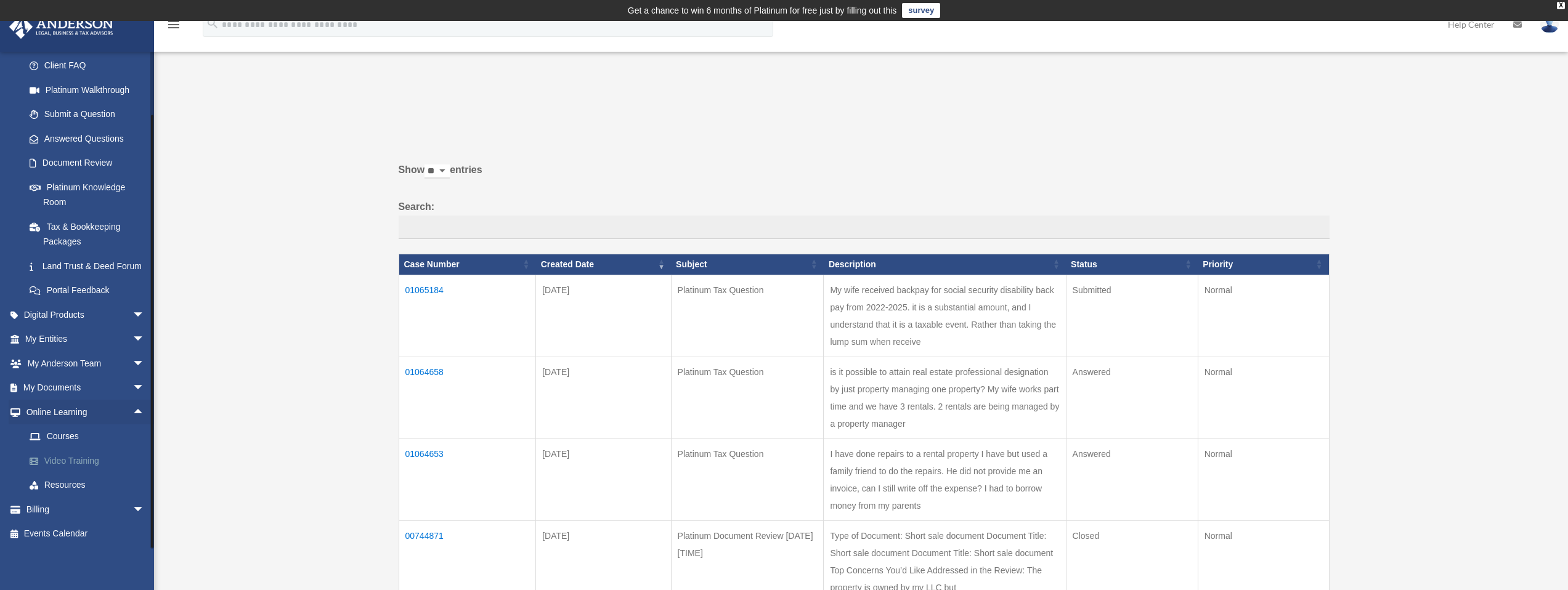 scroll, scrollTop: 139, scrollLeft: 0, axis: vertical 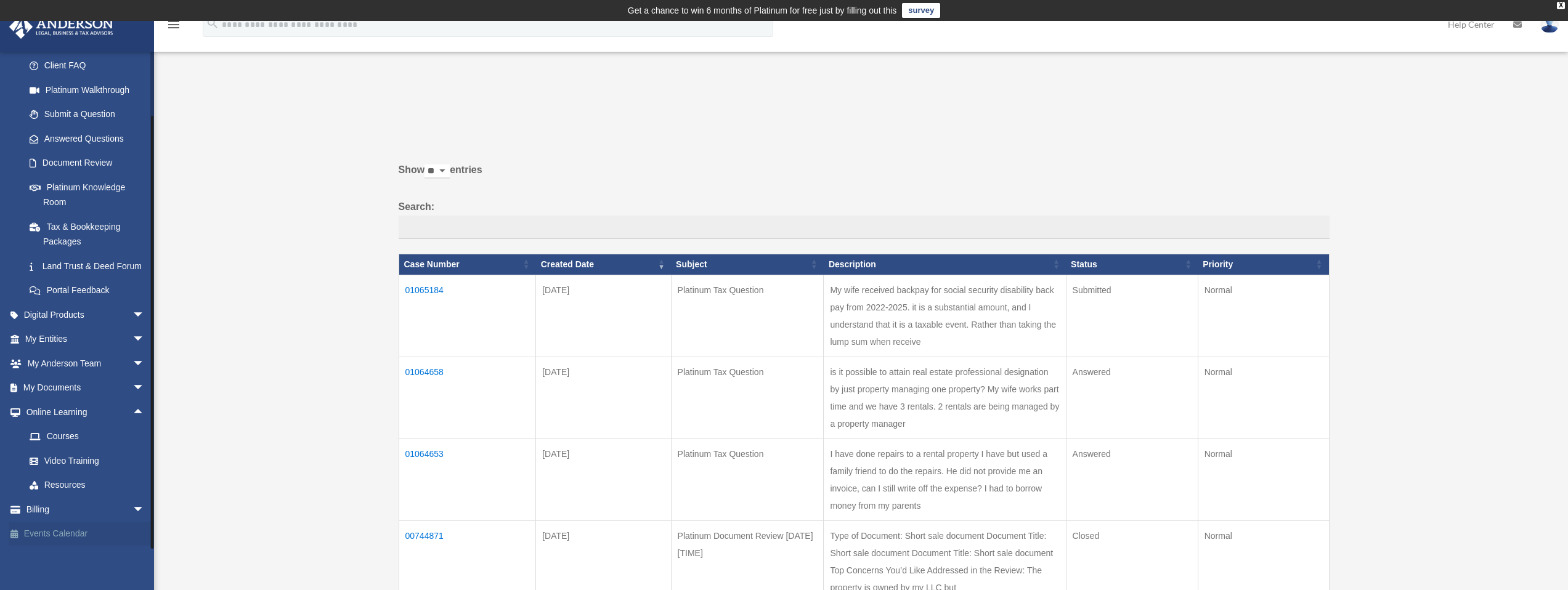 click on "Events Calendar" at bounding box center [86, 534] 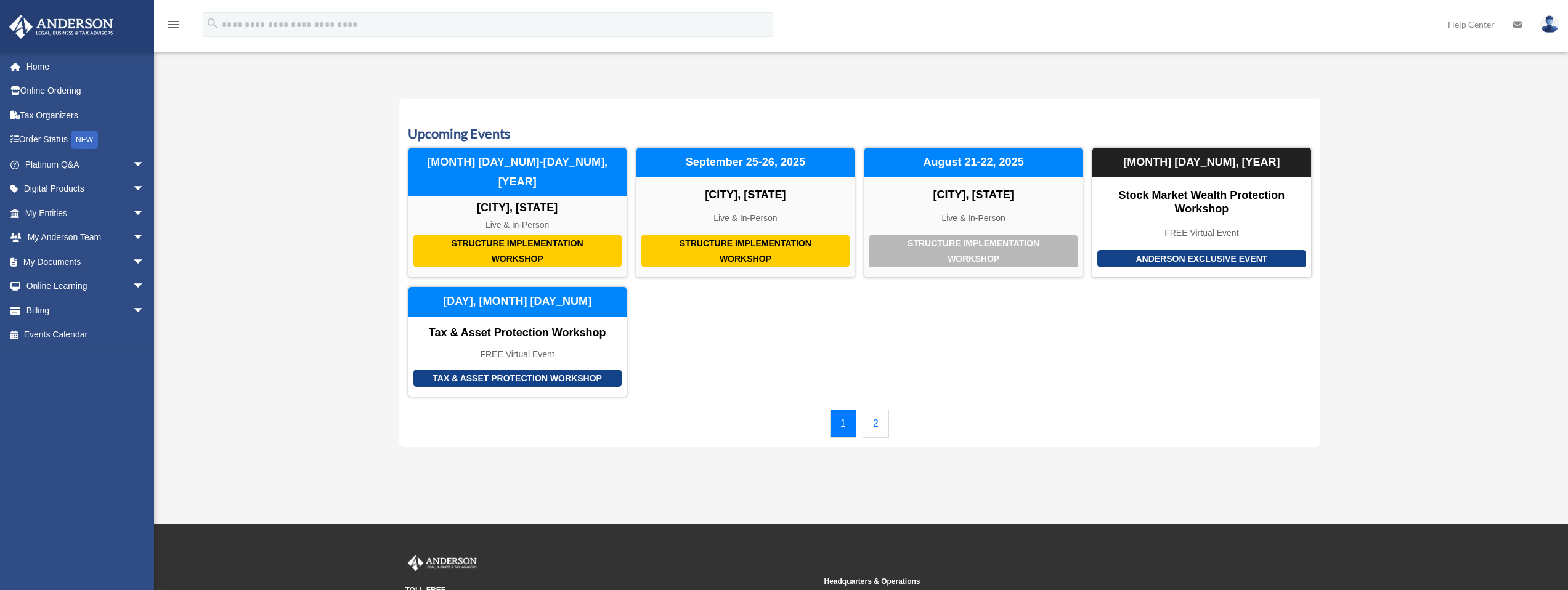 scroll, scrollTop: 0, scrollLeft: 0, axis: both 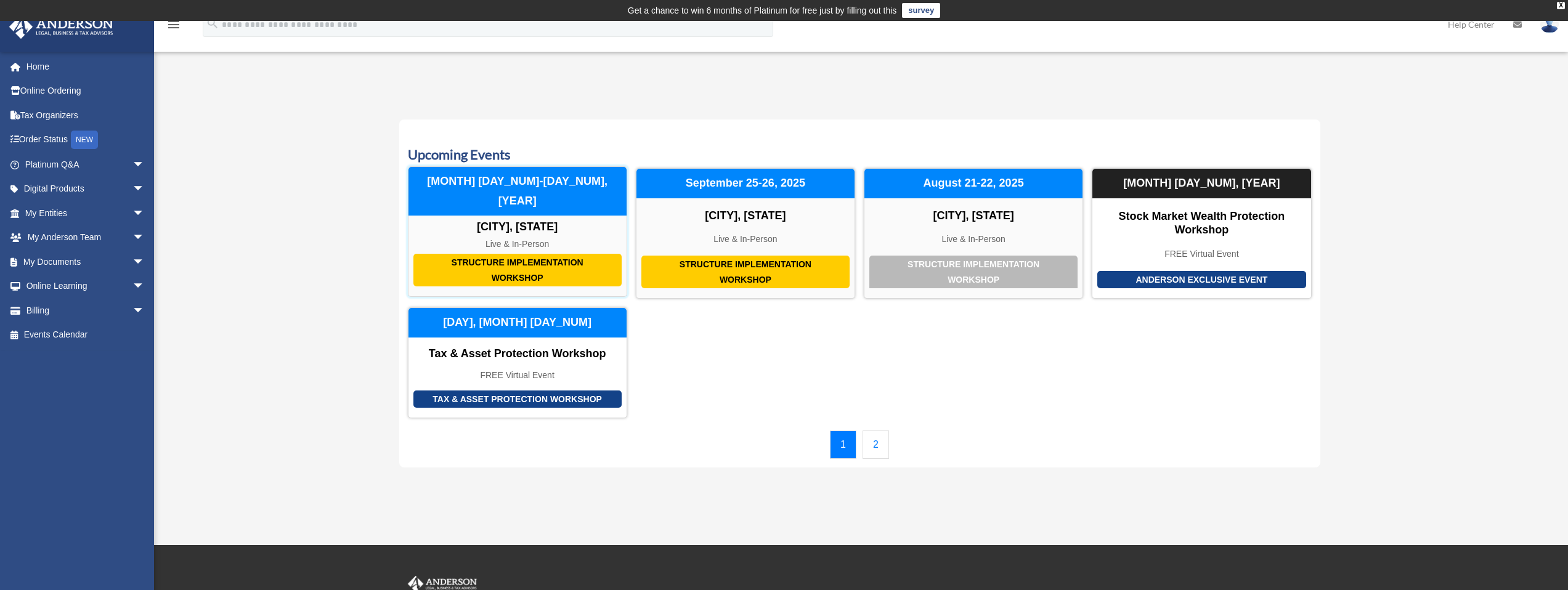 click on "Structure Implementation Workshop" at bounding box center (518, 270) 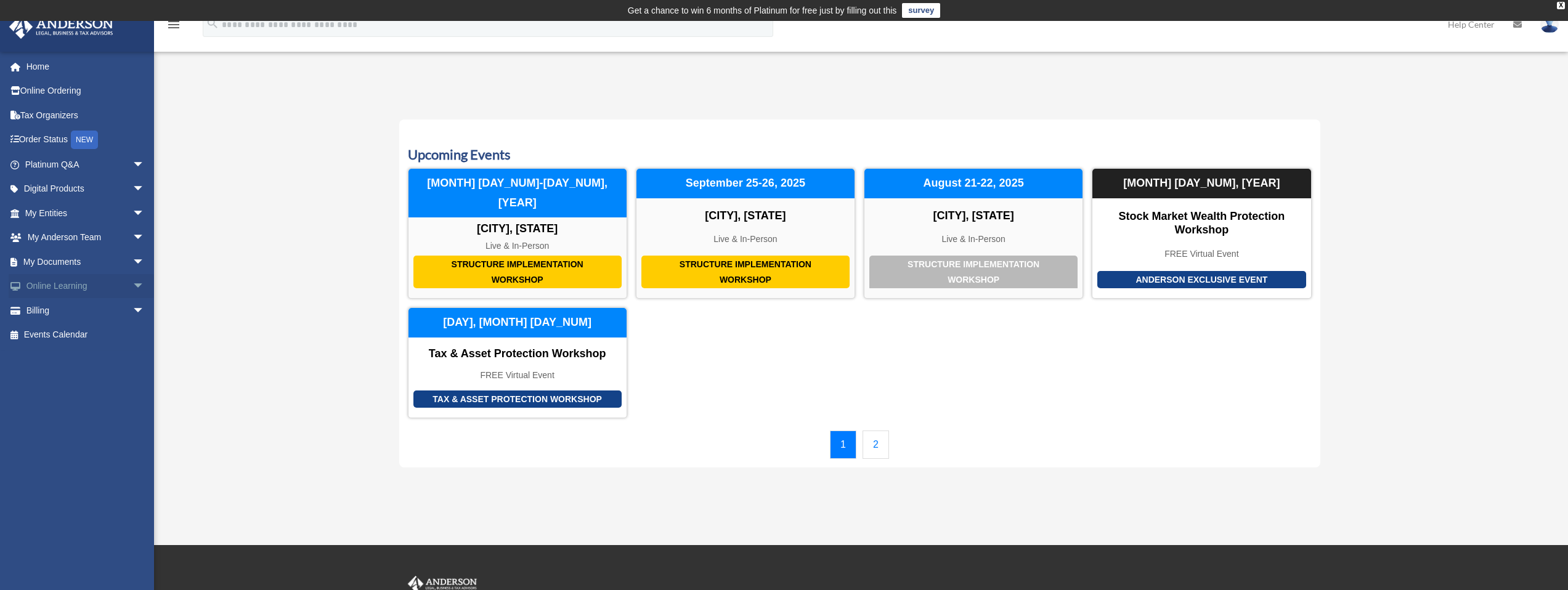click on "arrow_drop_down" at bounding box center (145, 286) 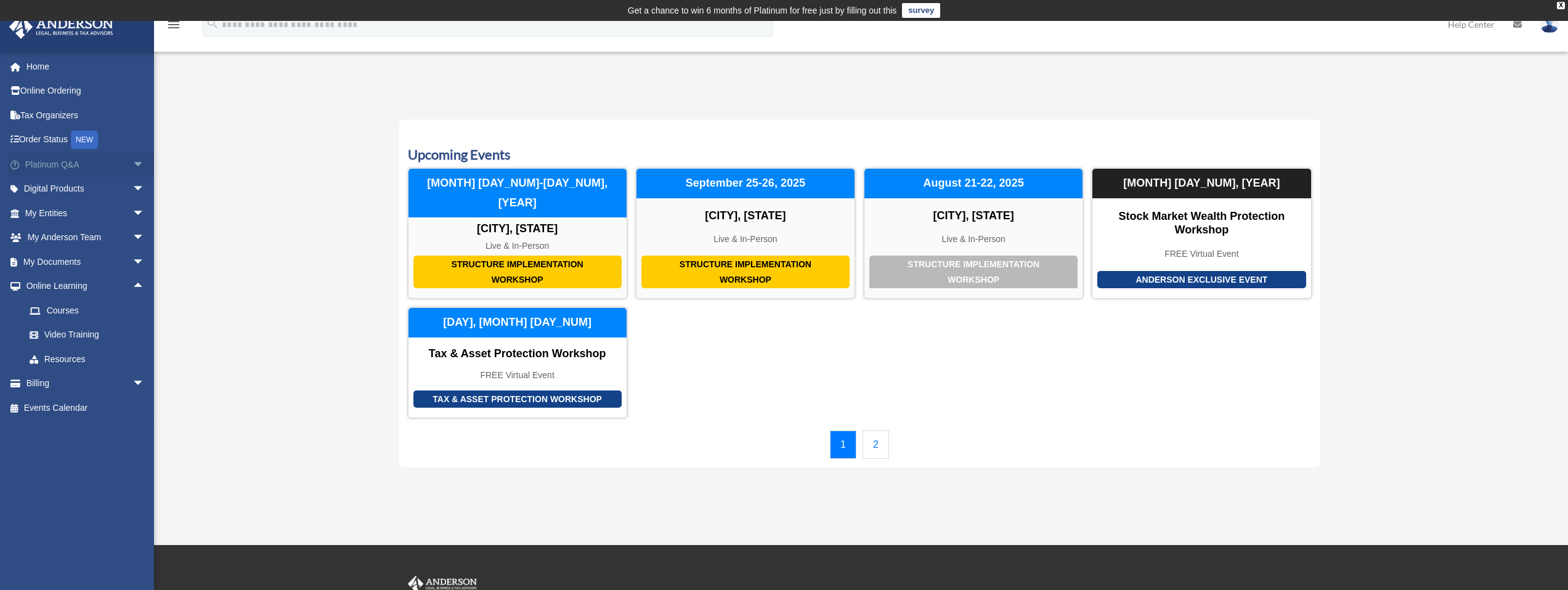 click on "arrow_drop_down" at bounding box center [145, 164] 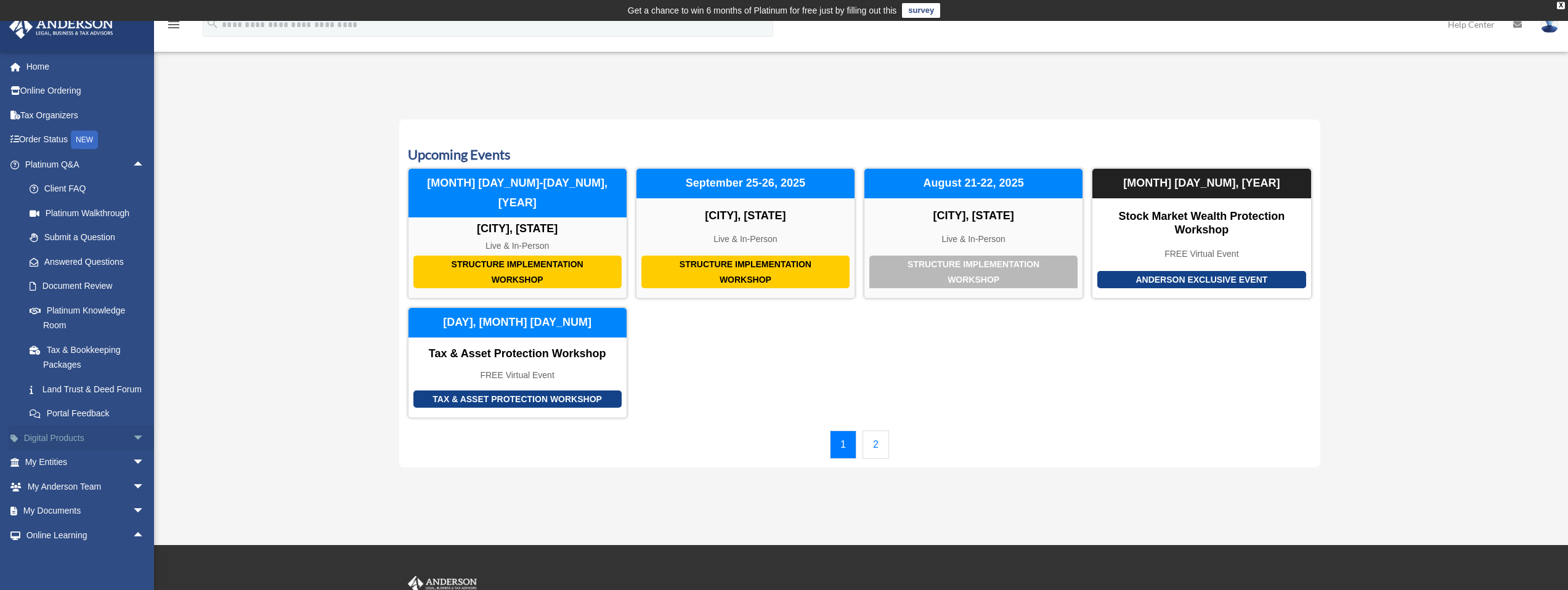 click on "arrow_drop_down" at bounding box center [145, 438] 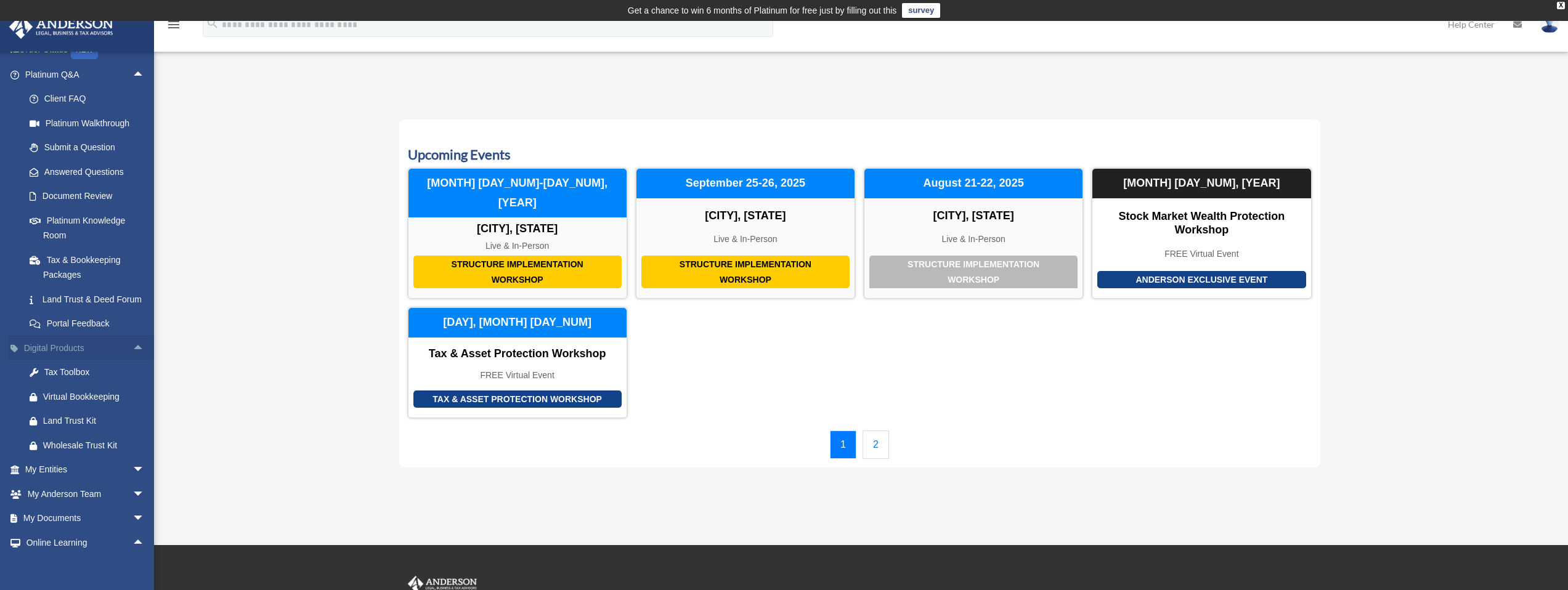 scroll, scrollTop: 105, scrollLeft: 0, axis: vertical 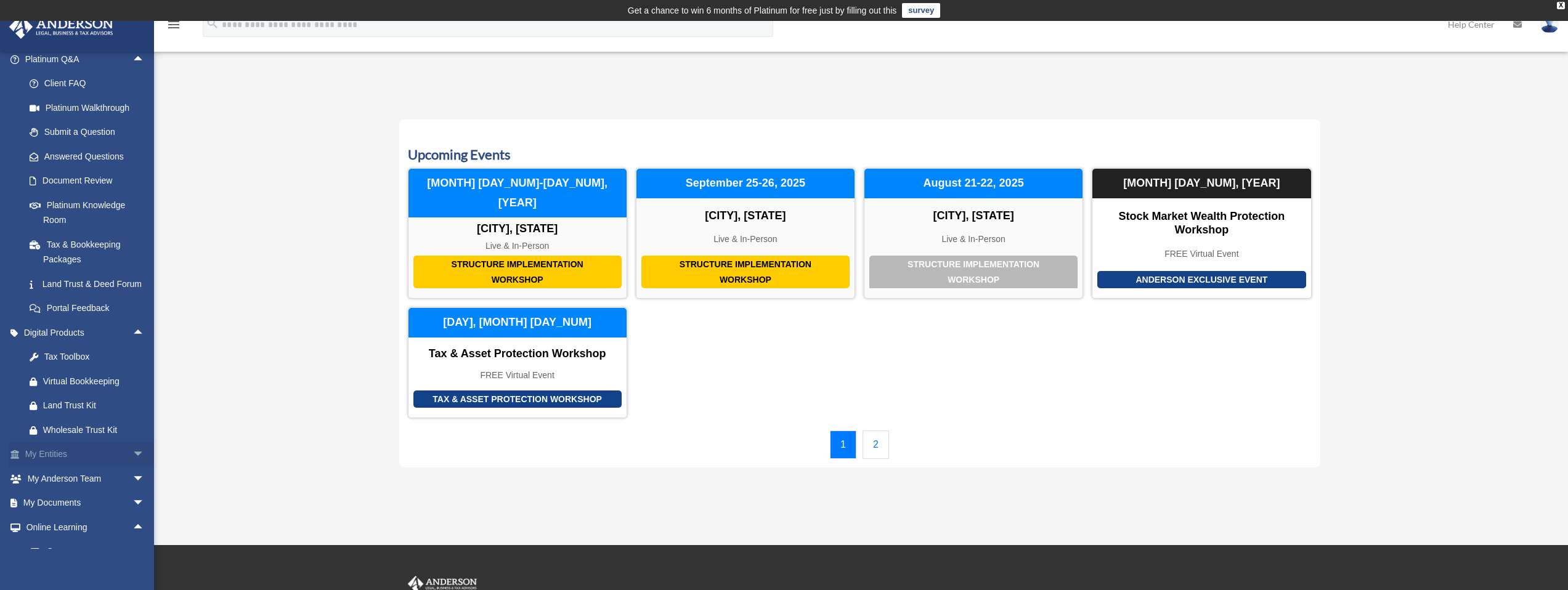 click on "arrow_drop_down" at bounding box center [145, 455] 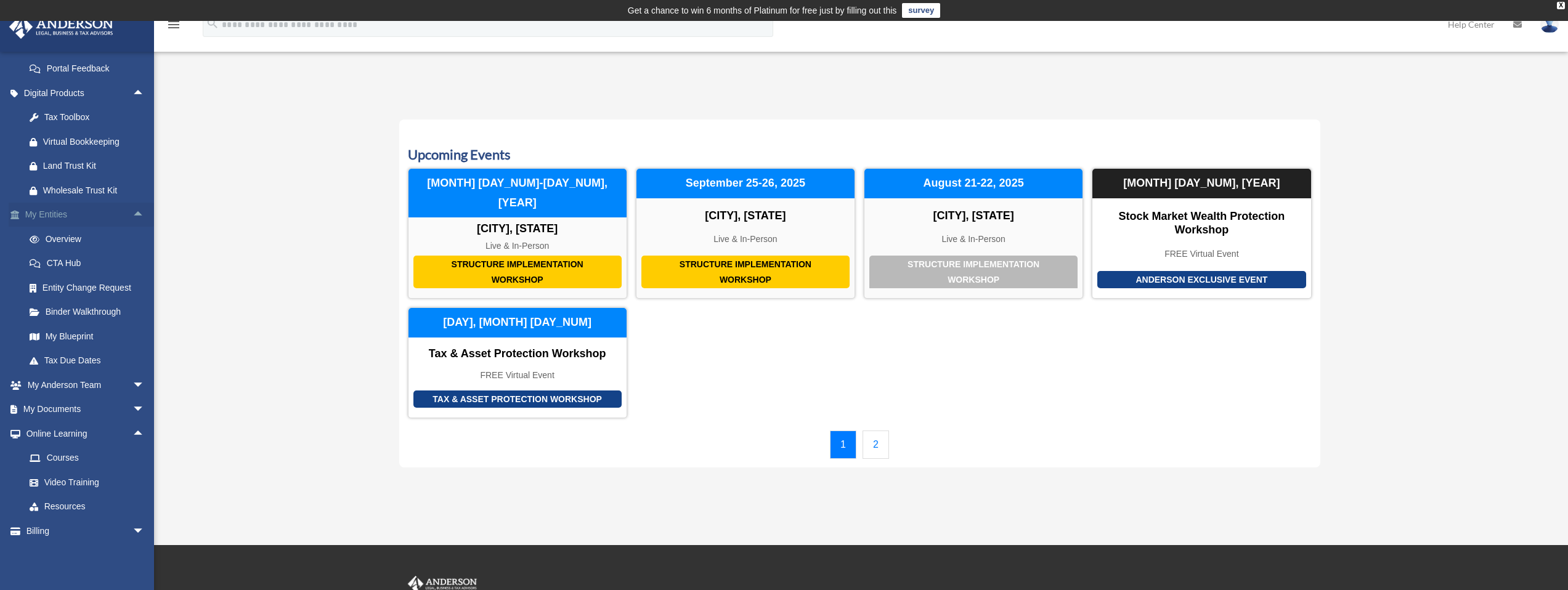 scroll, scrollTop: 347, scrollLeft: 0, axis: vertical 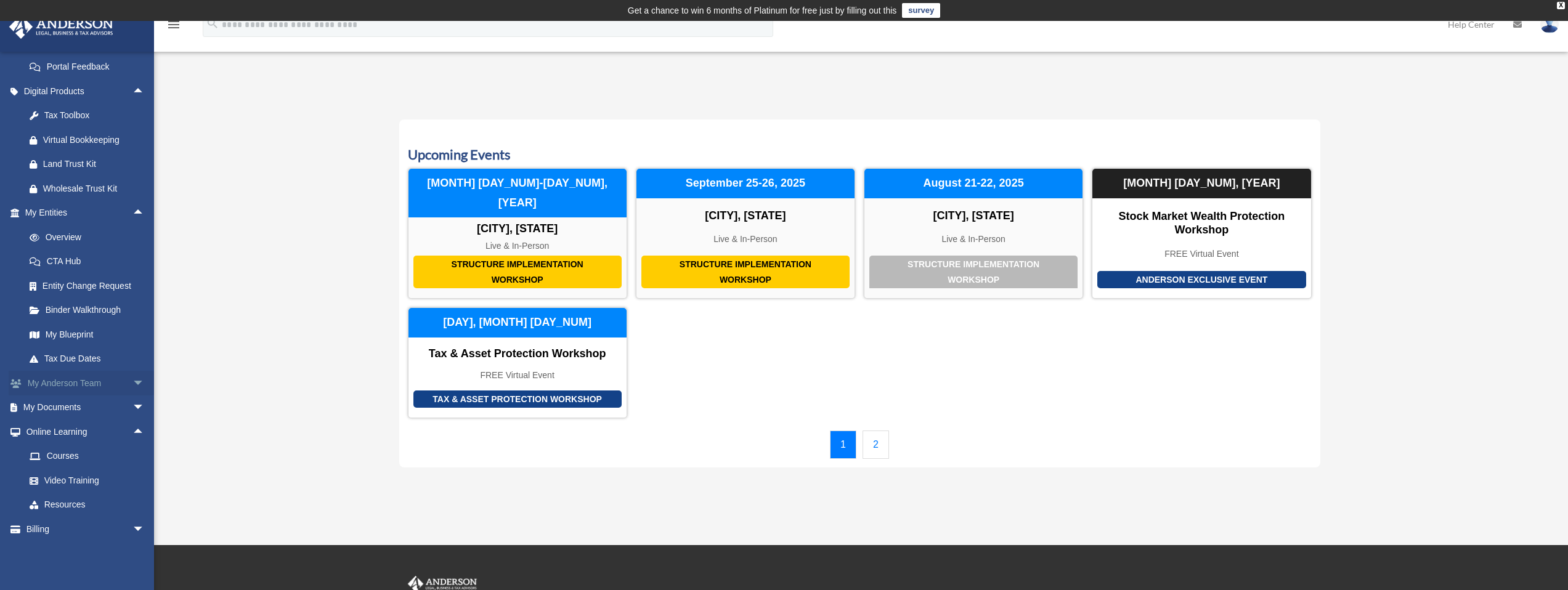 click on "arrow_drop_down" at bounding box center (145, 383) 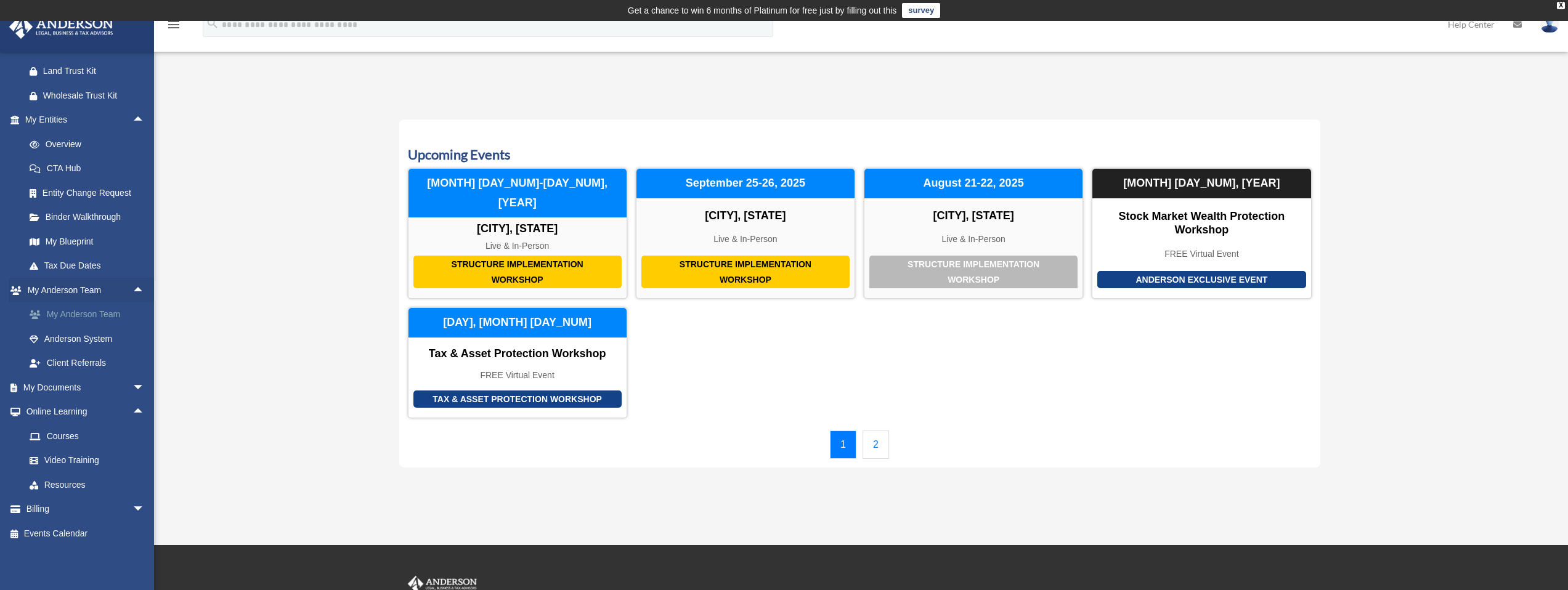 scroll, scrollTop: 453, scrollLeft: 0, axis: vertical 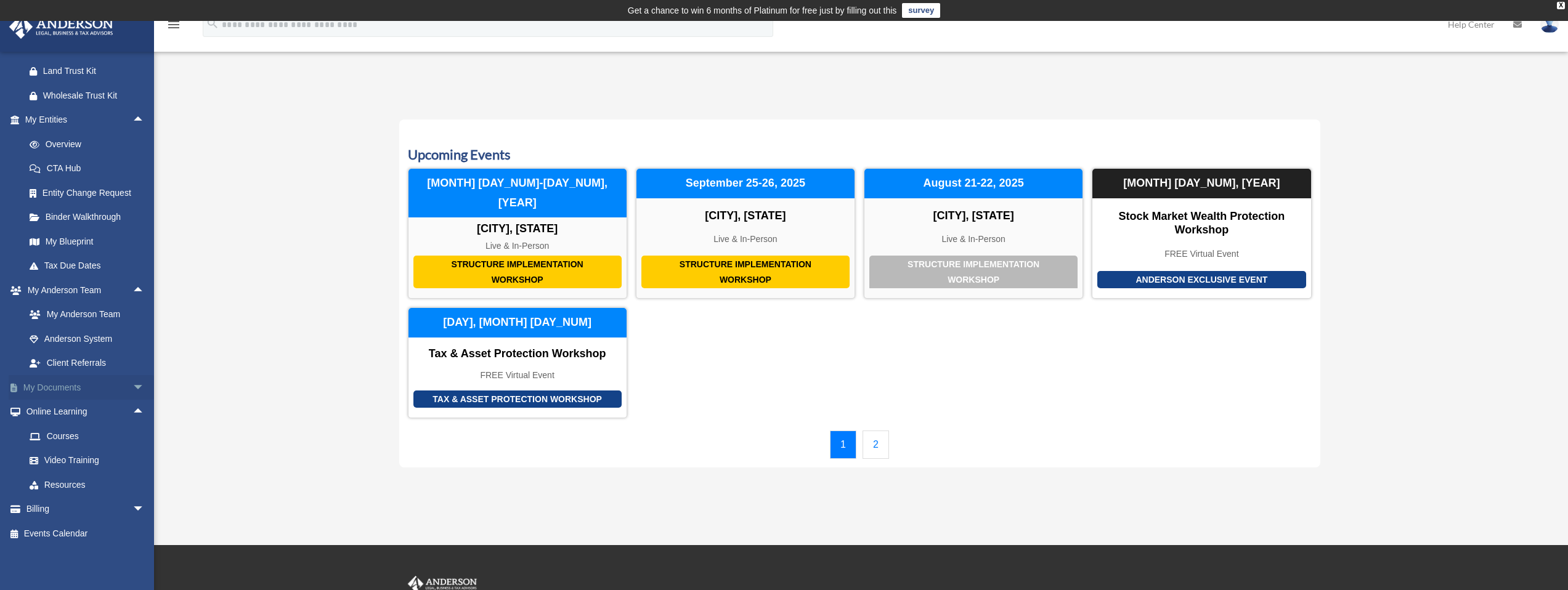 click on "arrow_drop_down" at bounding box center [145, 387] 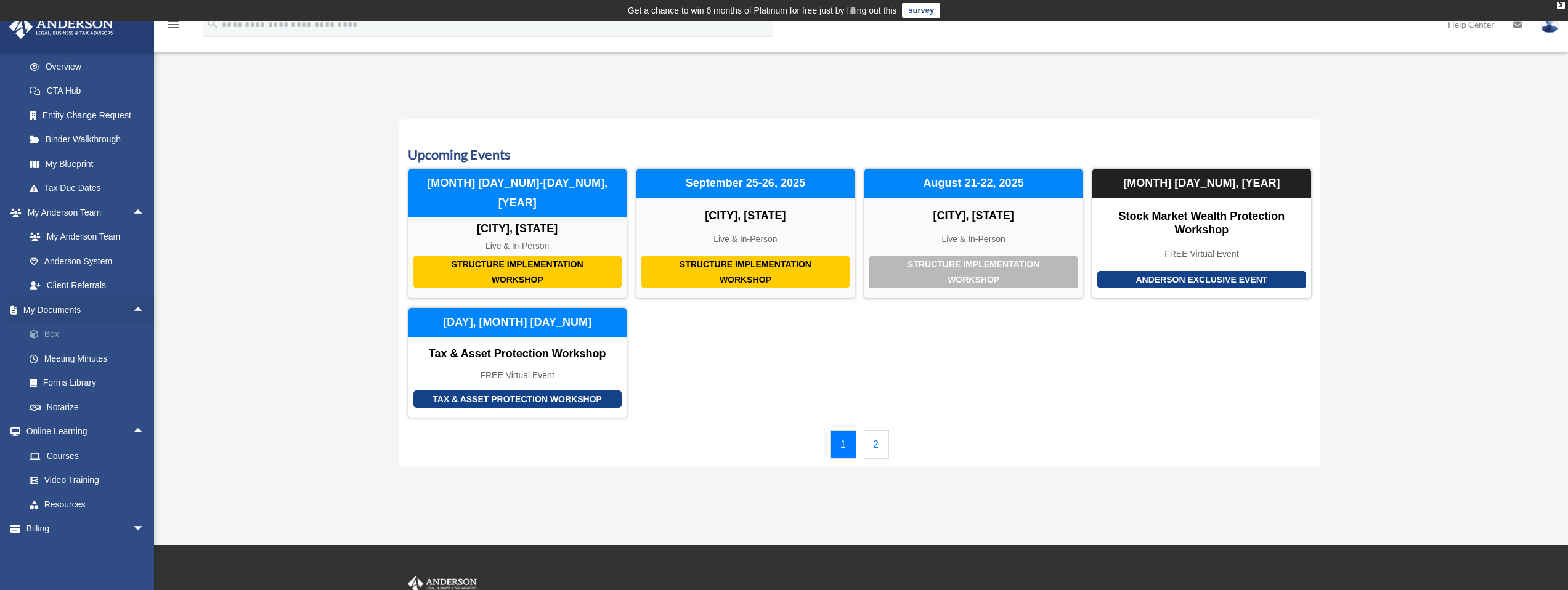 scroll, scrollTop: 552, scrollLeft: 0, axis: vertical 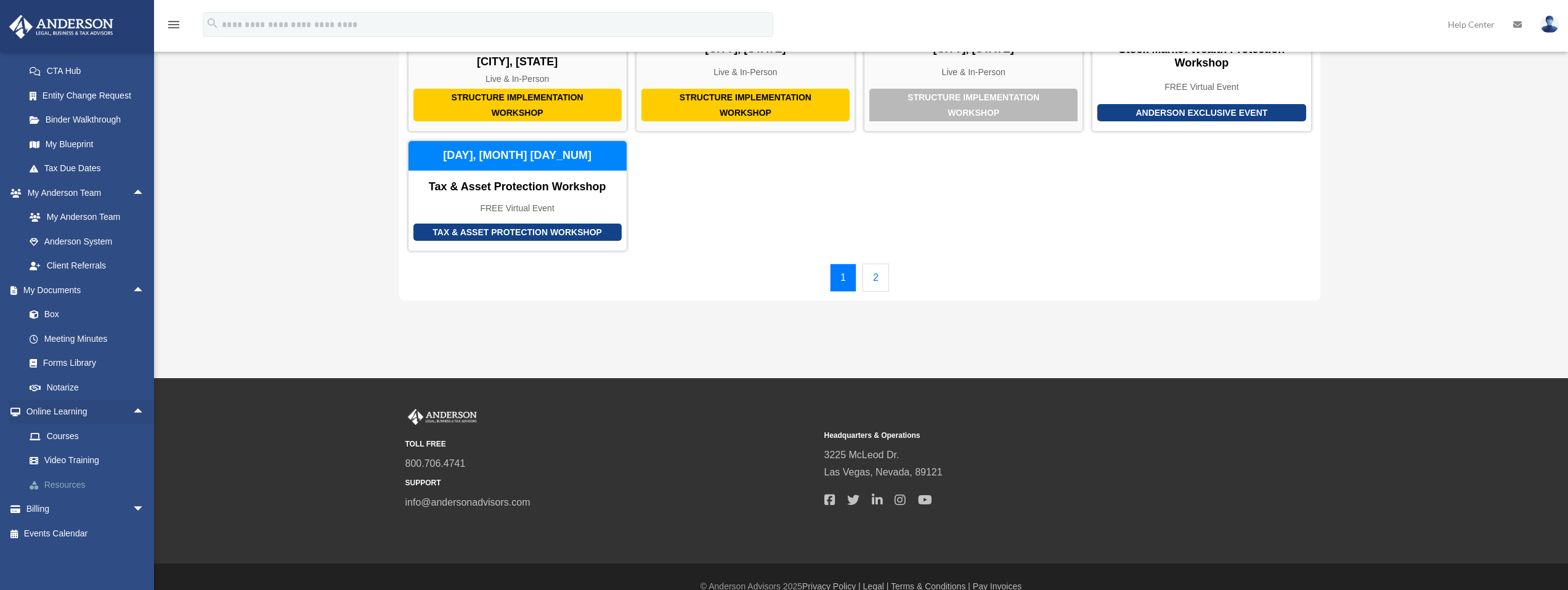 click on "Resources" at bounding box center (90, 485) 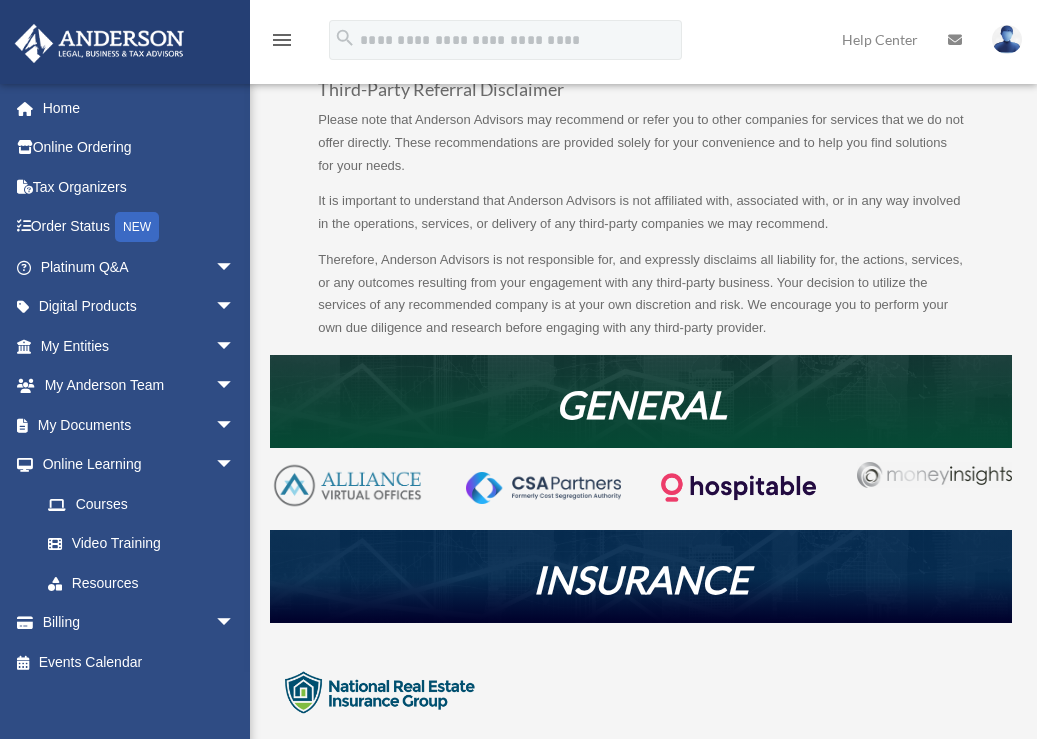 scroll, scrollTop: 268, scrollLeft: 0, axis: vertical 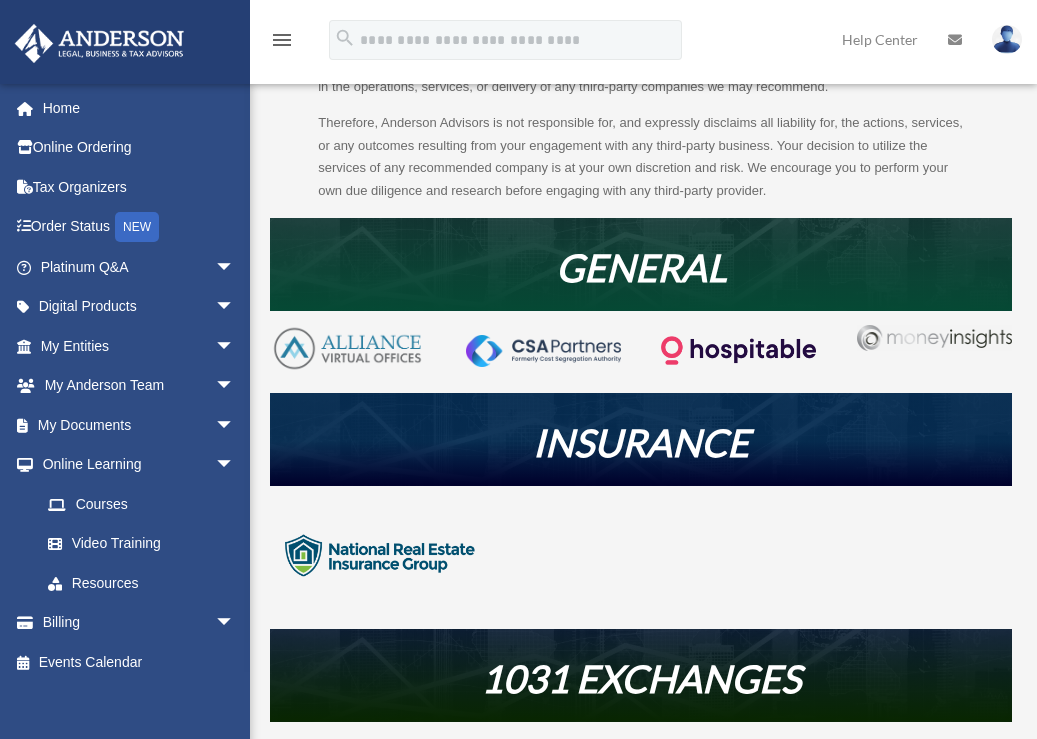 click at bounding box center [934, 337] 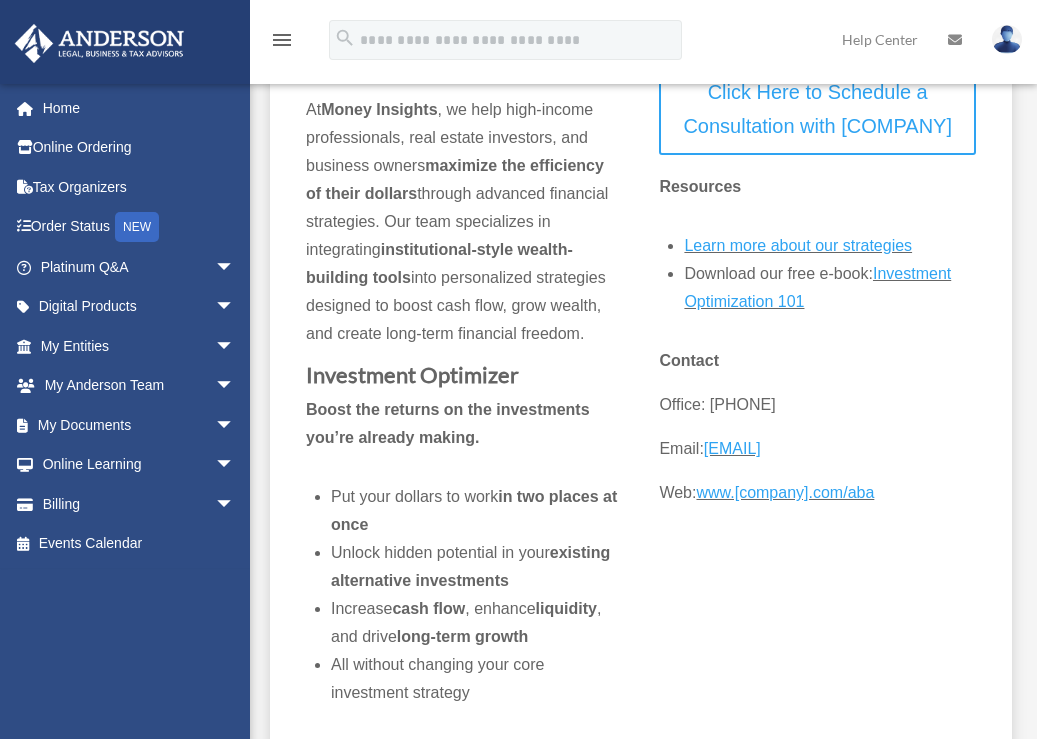 scroll, scrollTop: 260, scrollLeft: 0, axis: vertical 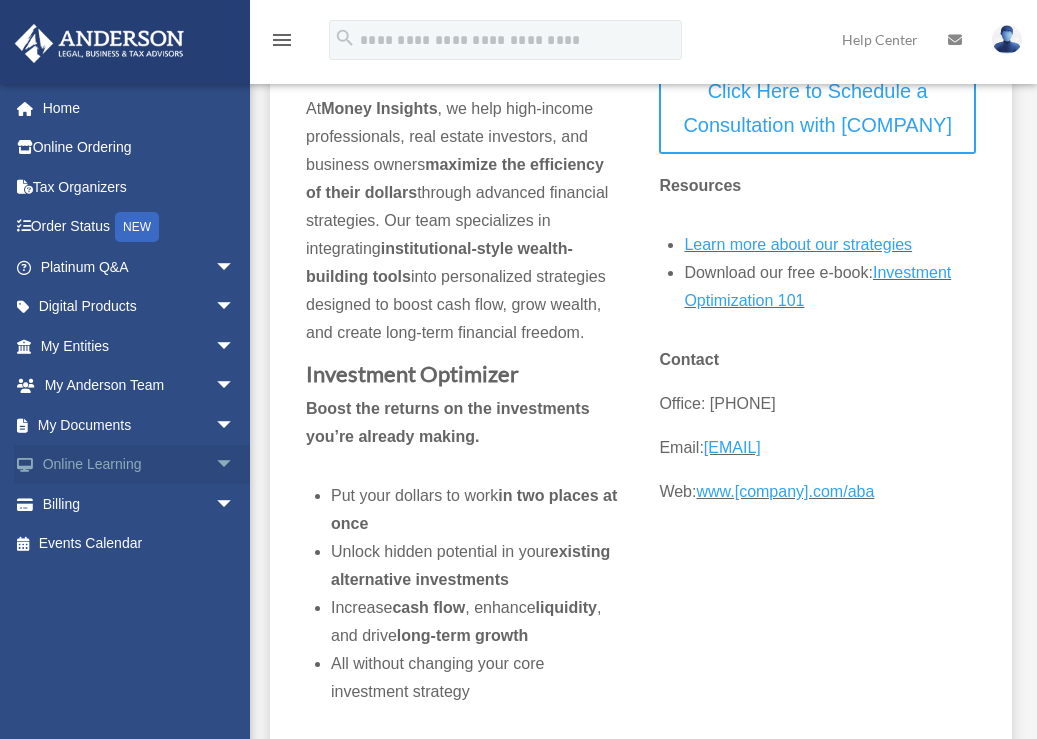 click on "arrow_drop_down" at bounding box center (235, 465) 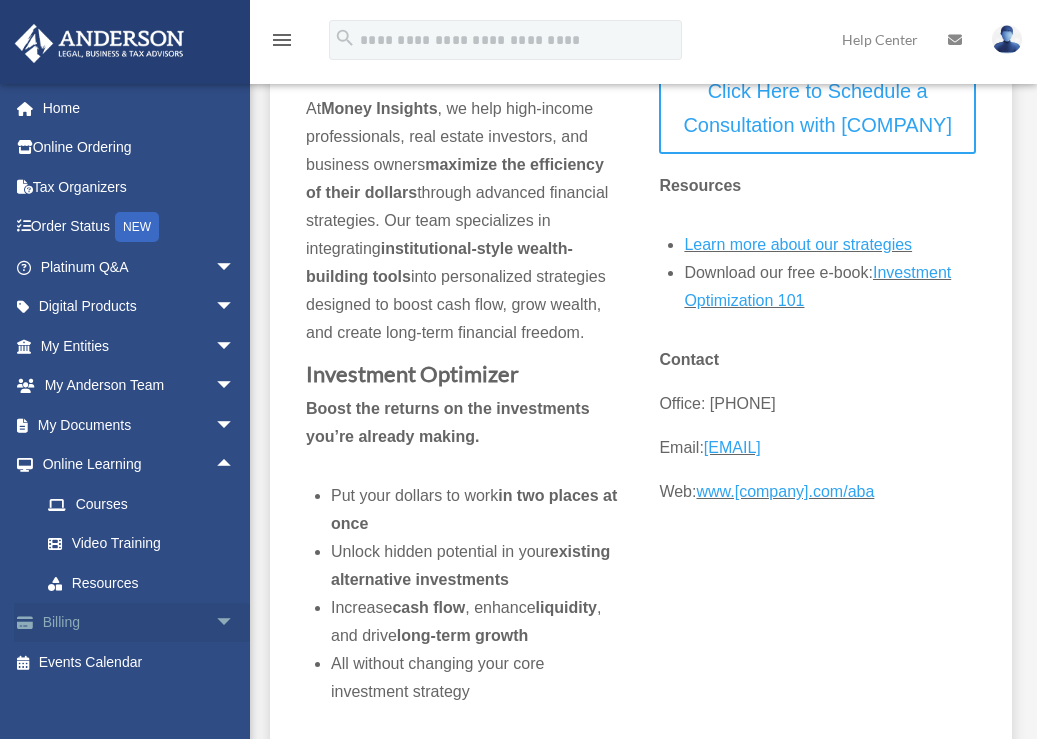 click on "arrow_drop_down" at bounding box center [235, 623] 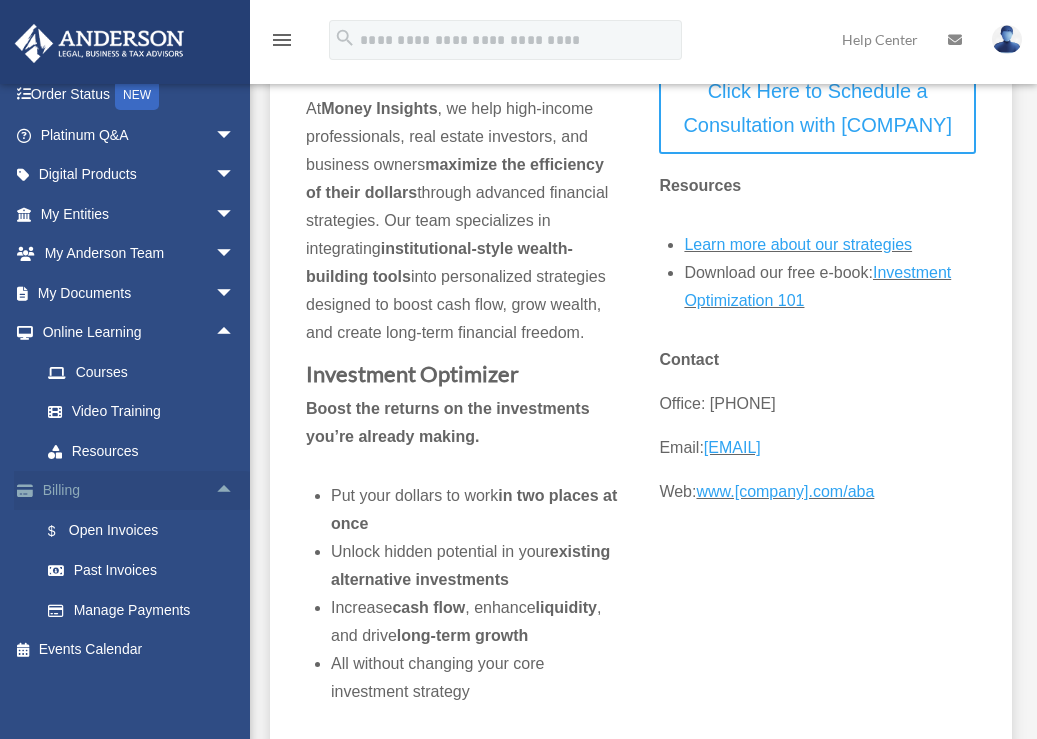 scroll, scrollTop: 134, scrollLeft: 0, axis: vertical 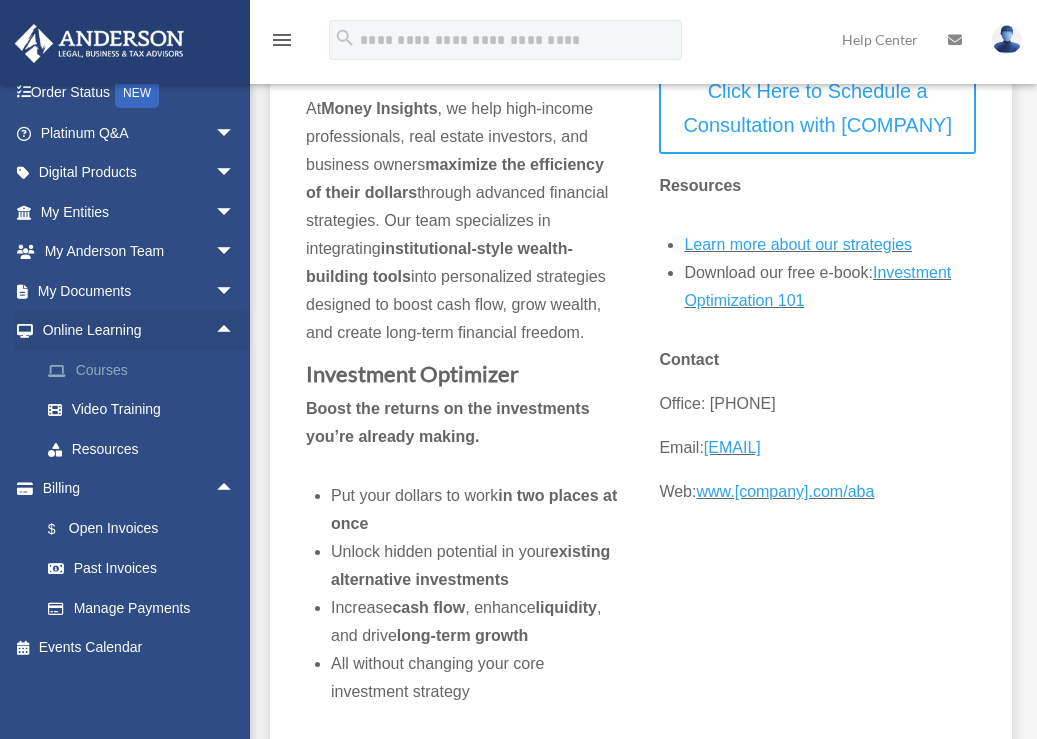 click on "Courses" at bounding box center (146, 370) 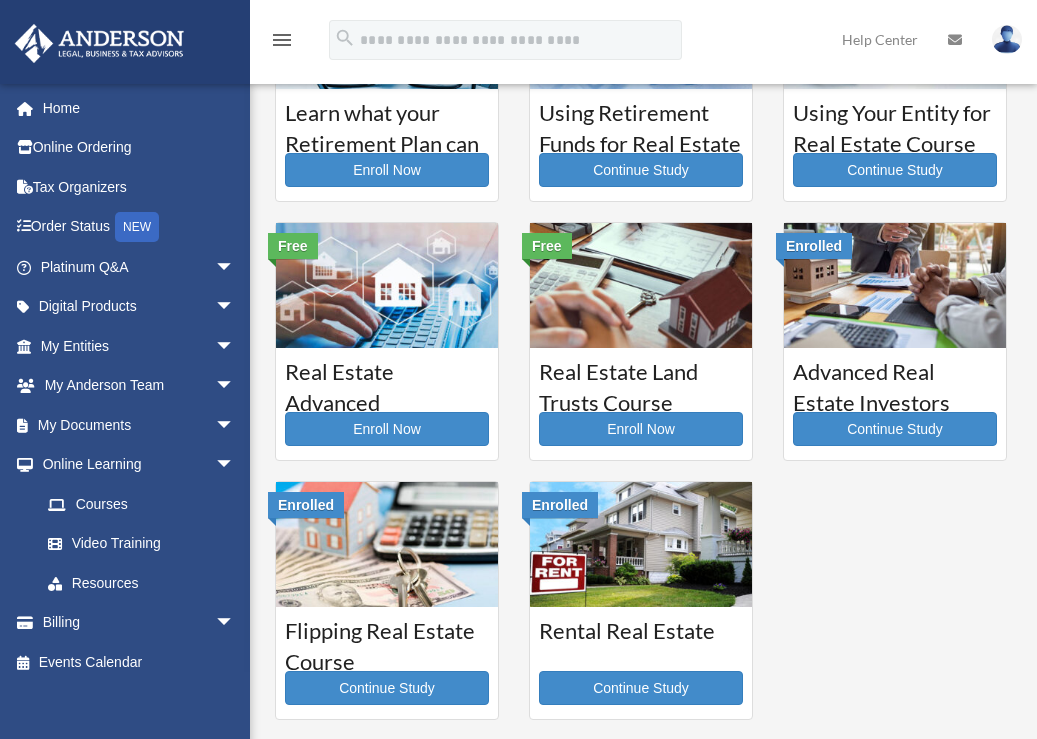 scroll, scrollTop: 536, scrollLeft: 0, axis: vertical 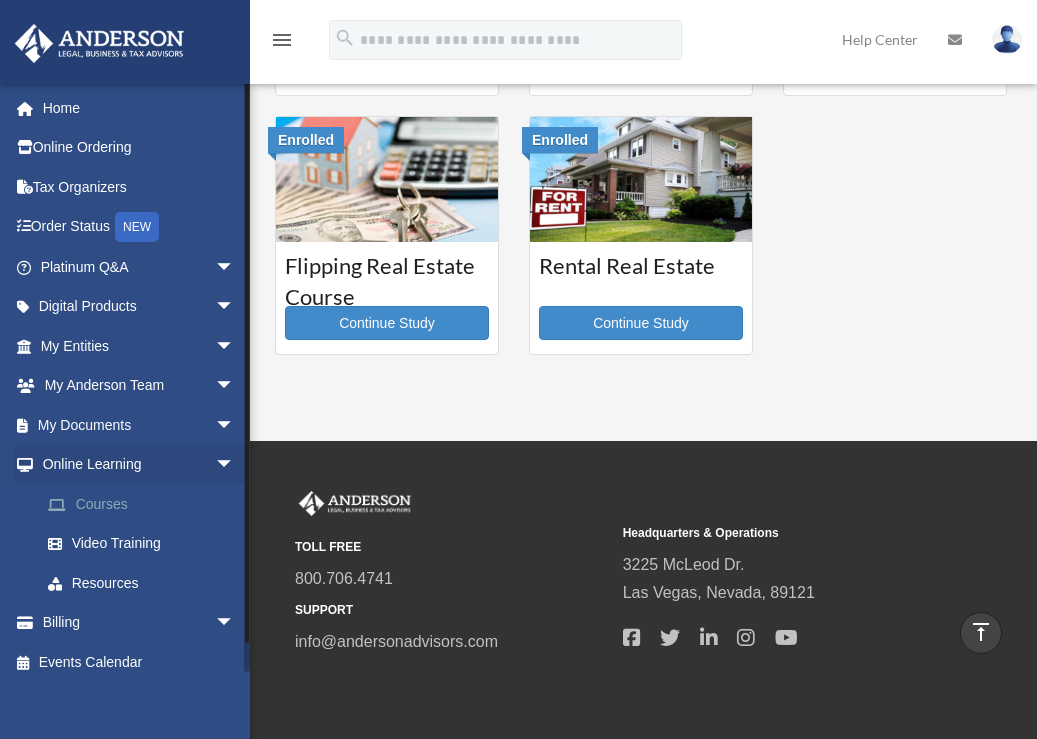click on "Courses" at bounding box center (146, 504) 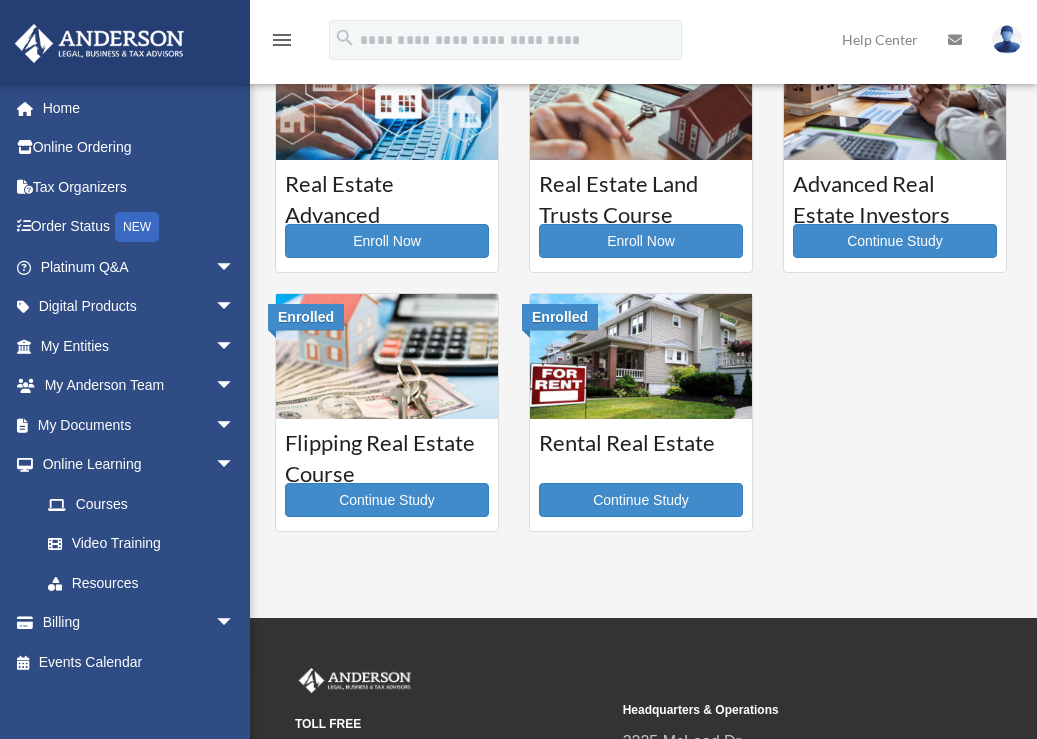 scroll, scrollTop: 402, scrollLeft: 0, axis: vertical 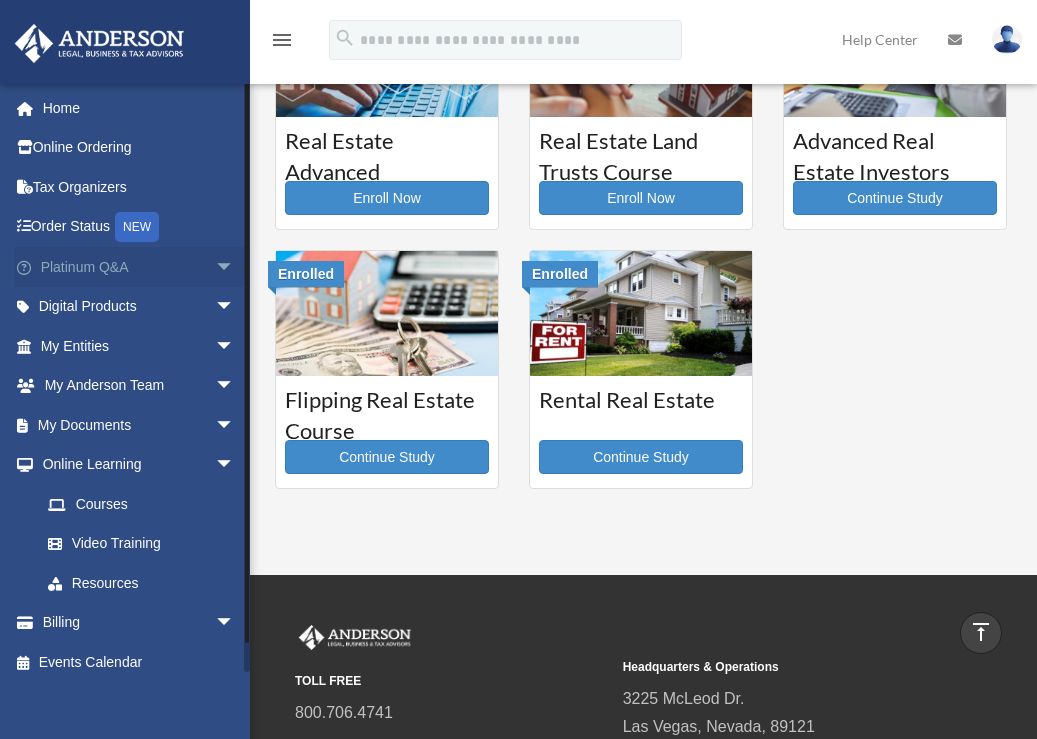 click on "arrow_drop_down" at bounding box center [235, 267] 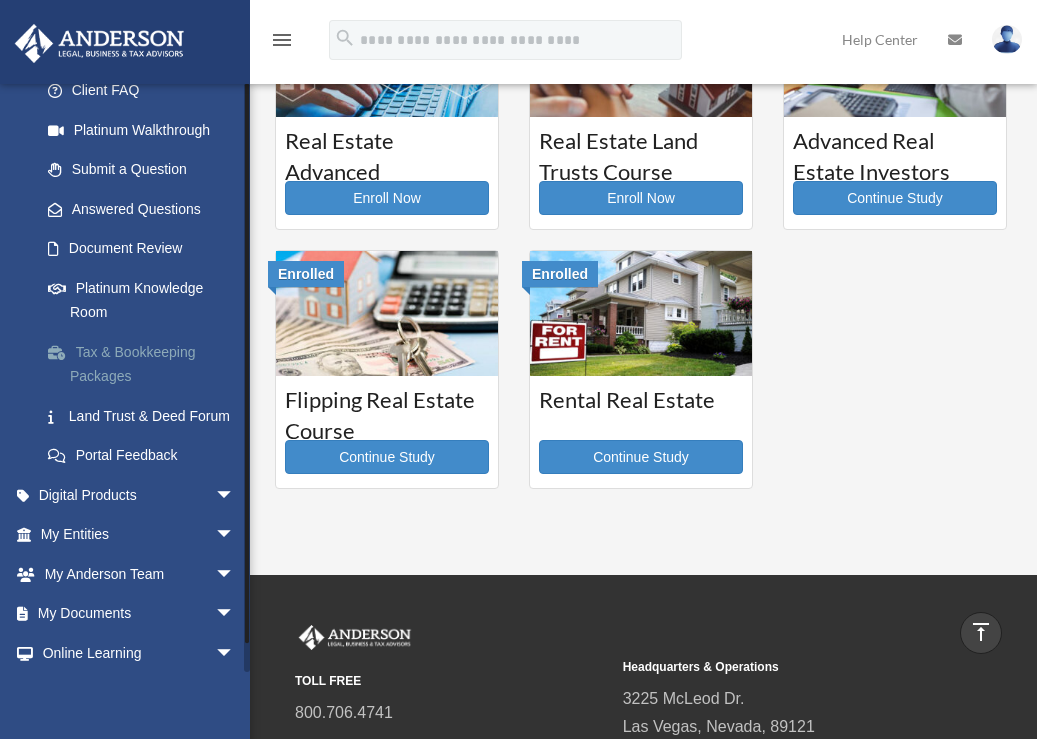 scroll, scrollTop: 333, scrollLeft: 0, axis: vertical 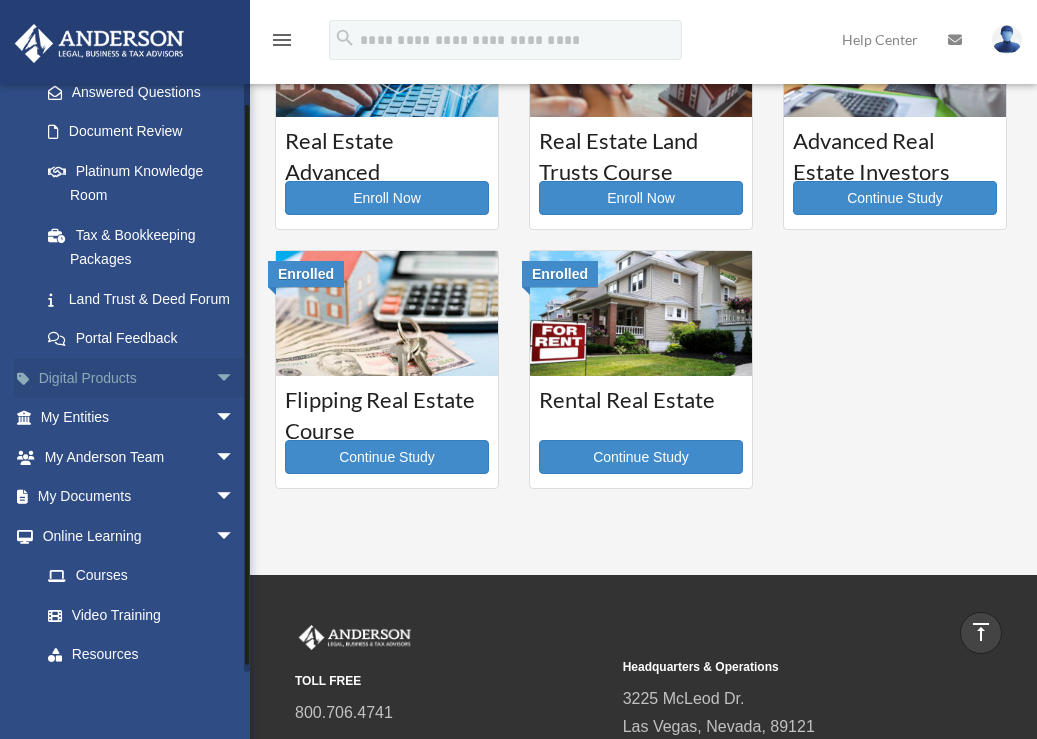 click on "arrow_drop_down" at bounding box center (235, 378) 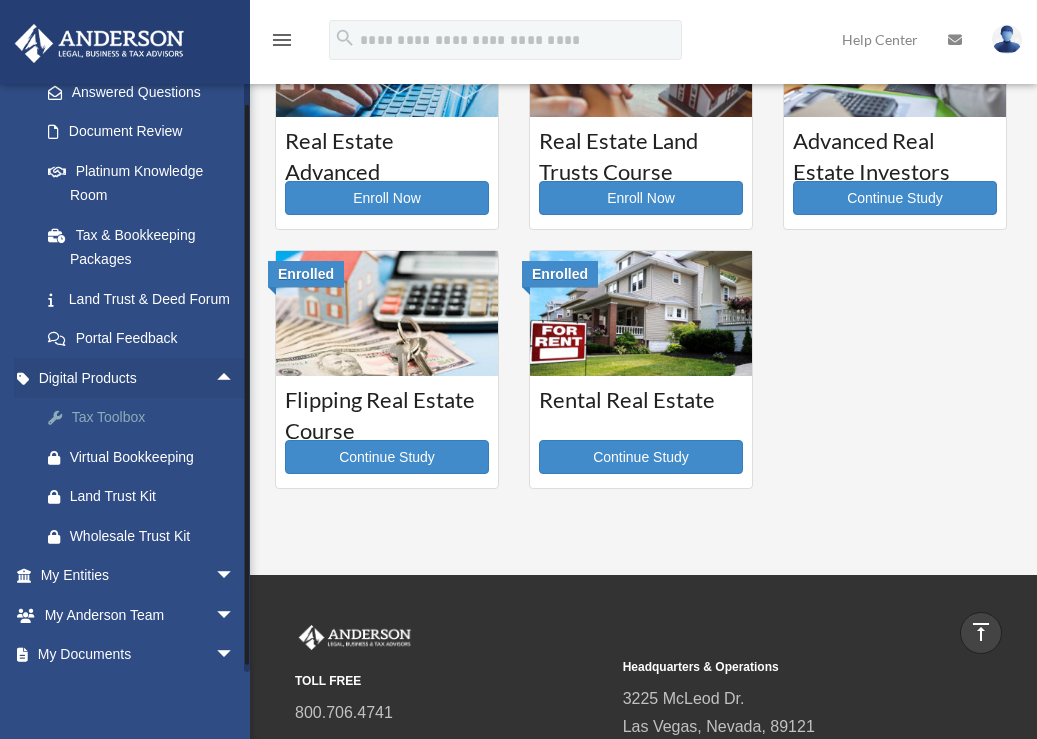 click on "Tax Toolbox" at bounding box center [155, 417] 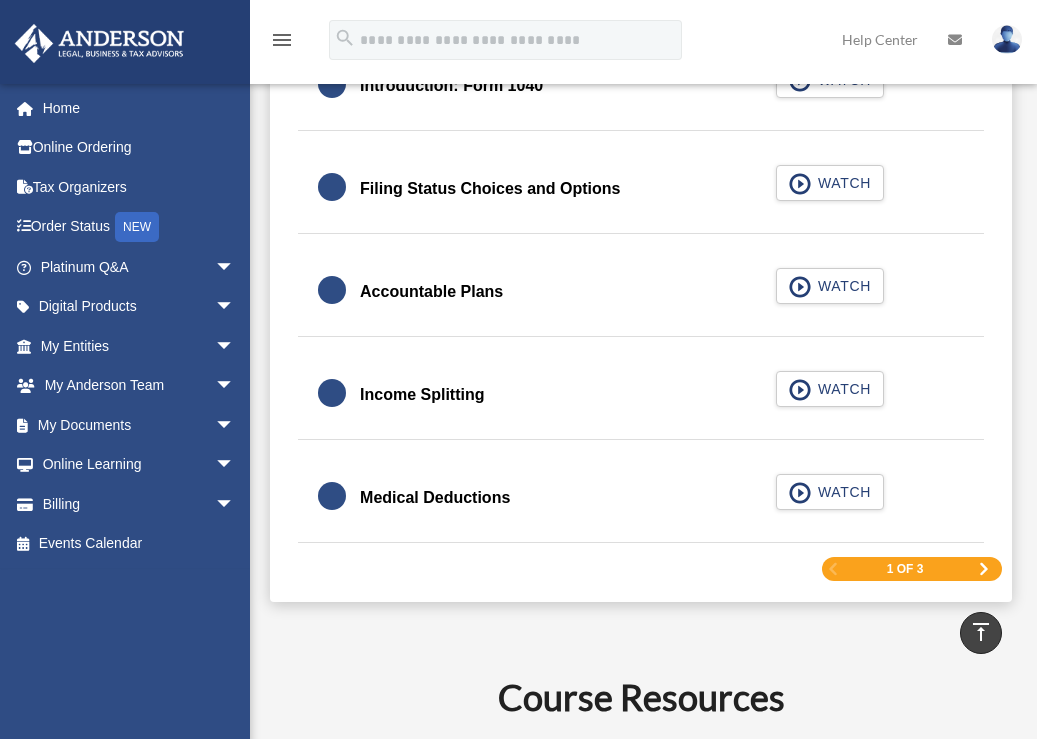 scroll, scrollTop: 2919, scrollLeft: 0, axis: vertical 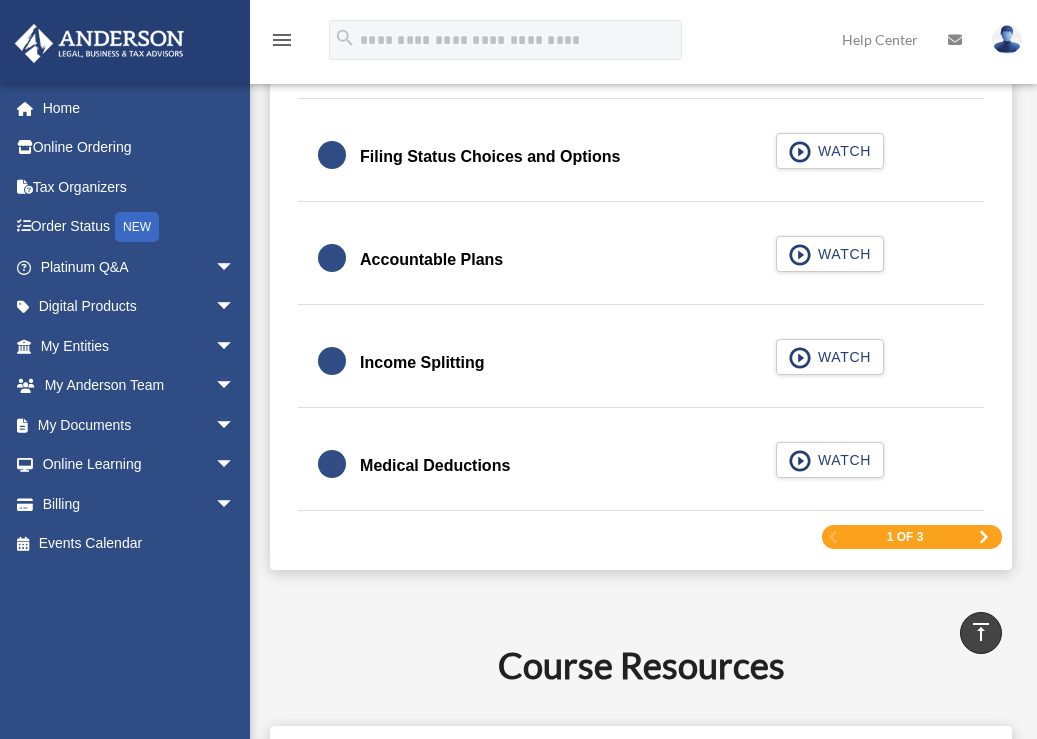 click at bounding box center (984, 537) 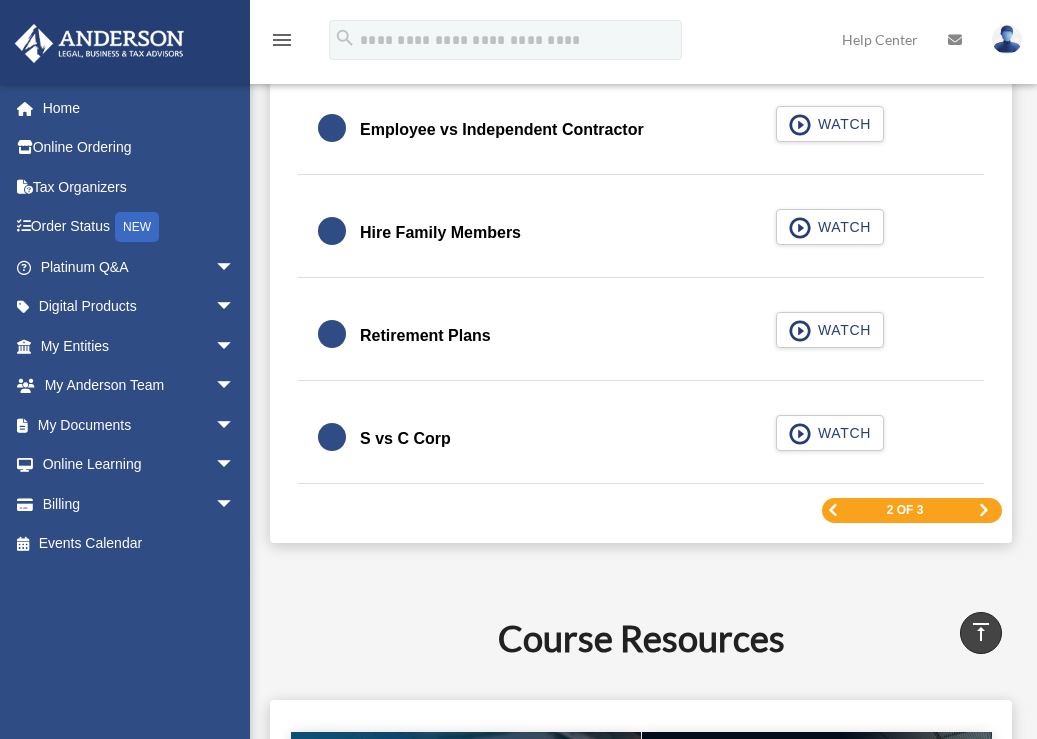 scroll, scrollTop: 2911, scrollLeft: 0, axis: vertical 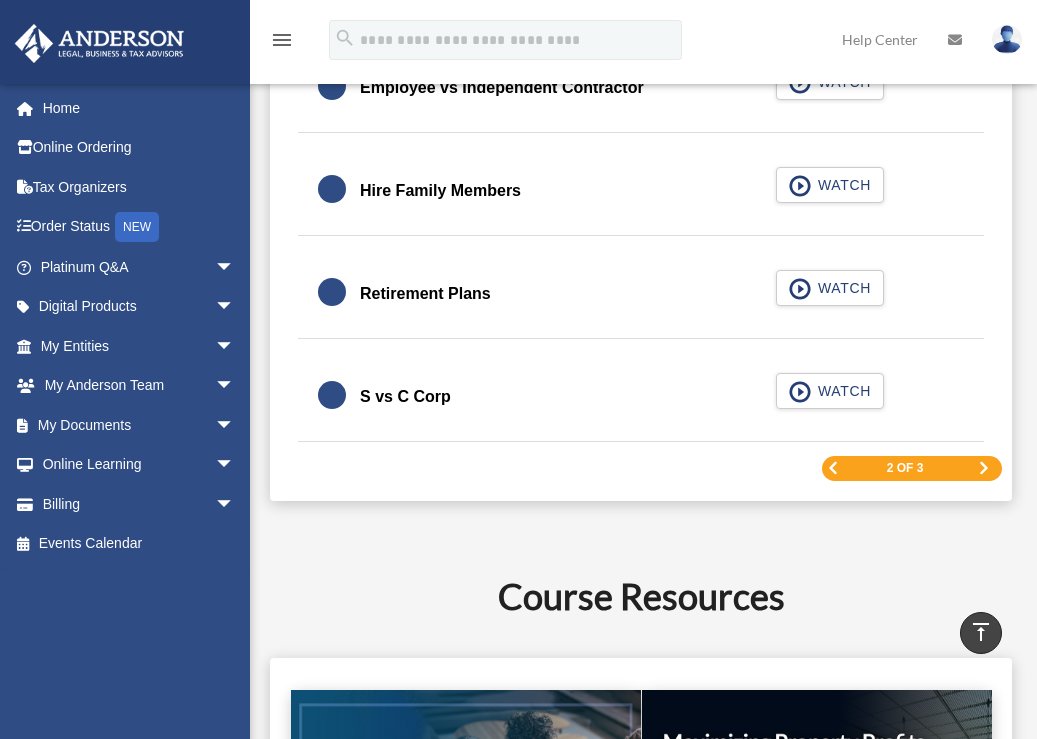 click at bounding box center [984, 468] 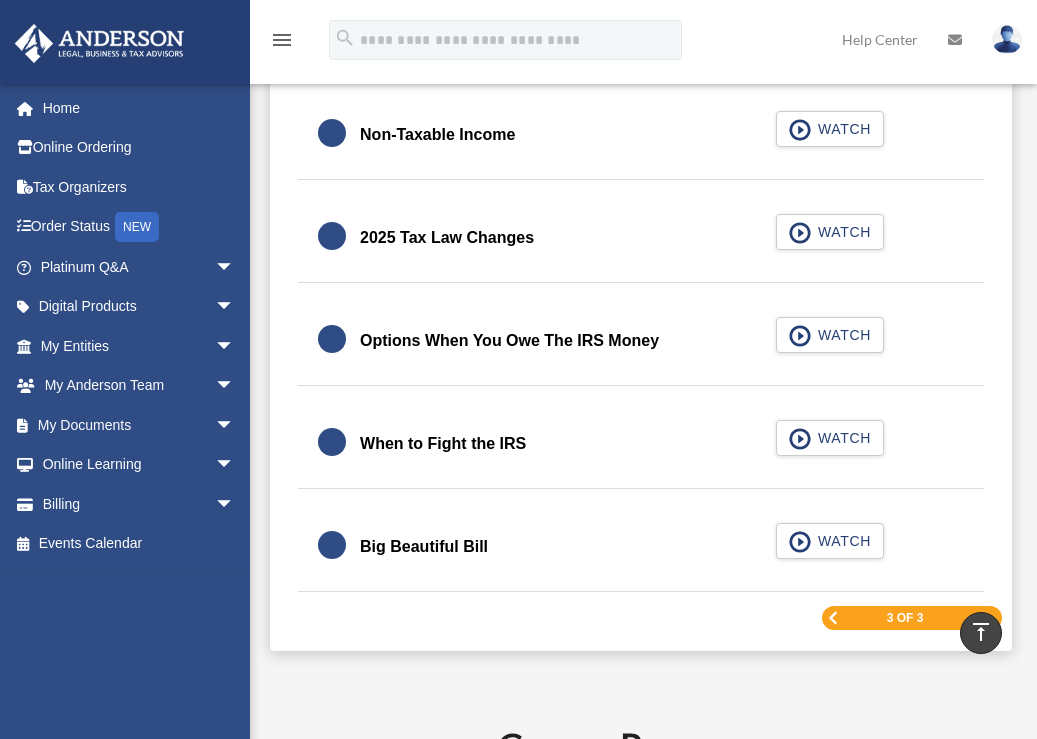 scroll, scrollTop: 2495, scrollLeft: 0, axis: vertical 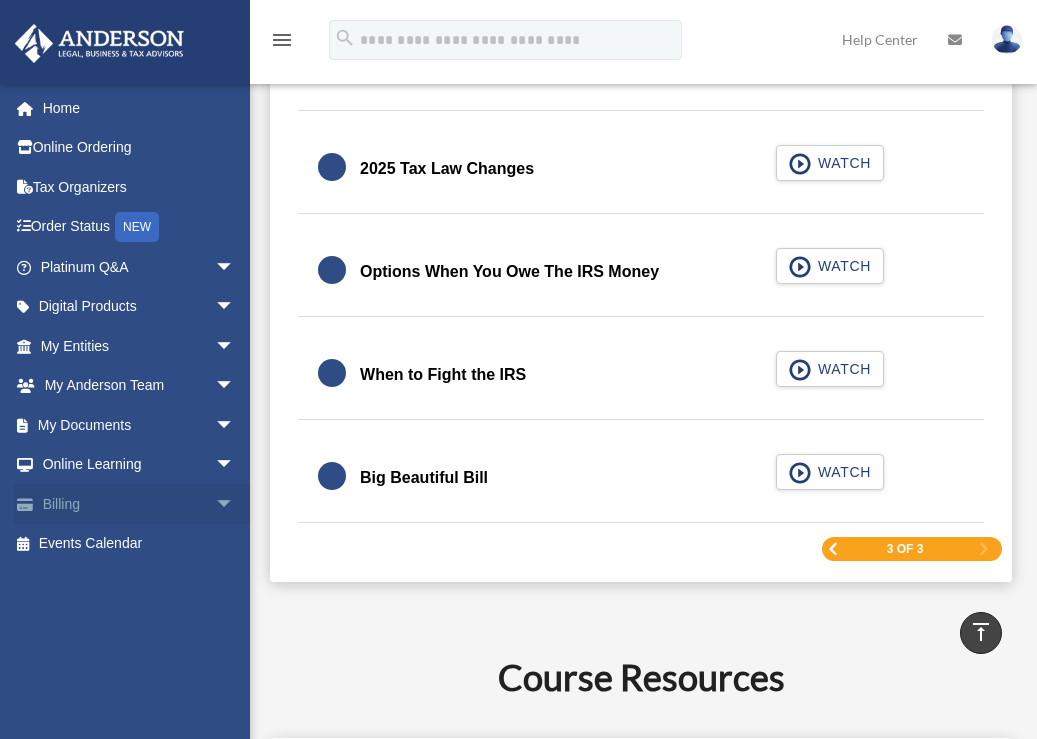 click on "arrow_drop_down" at bounding box center [235, 504] 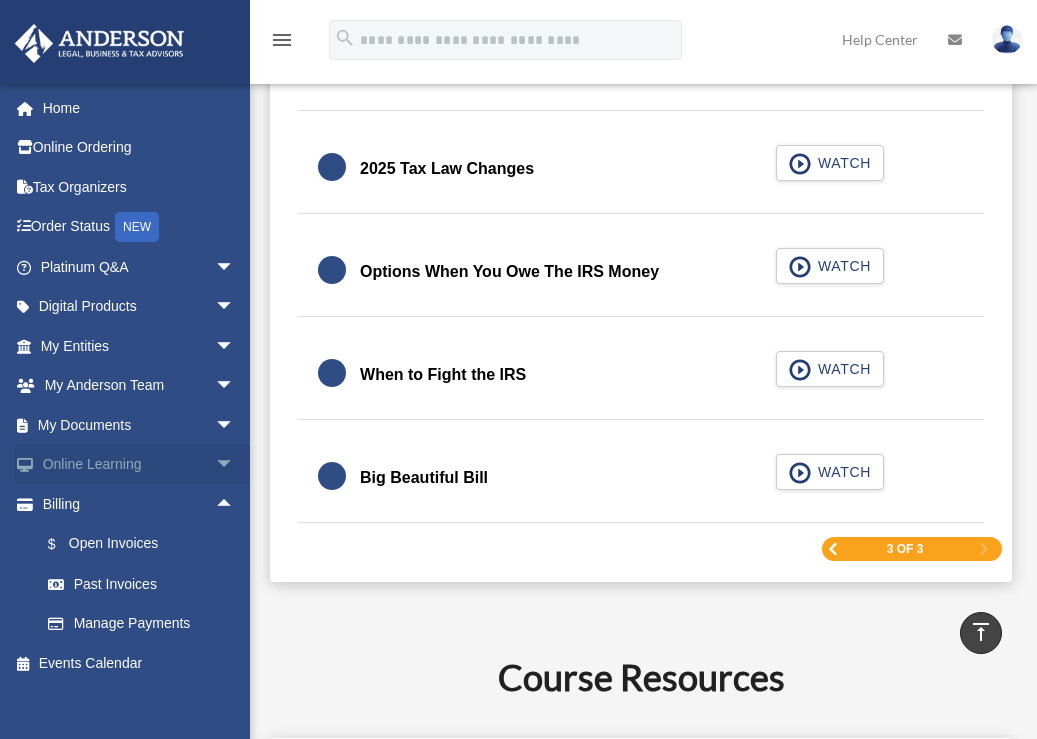 click on "arrow_drop_down" at bounding box center (235, 465) 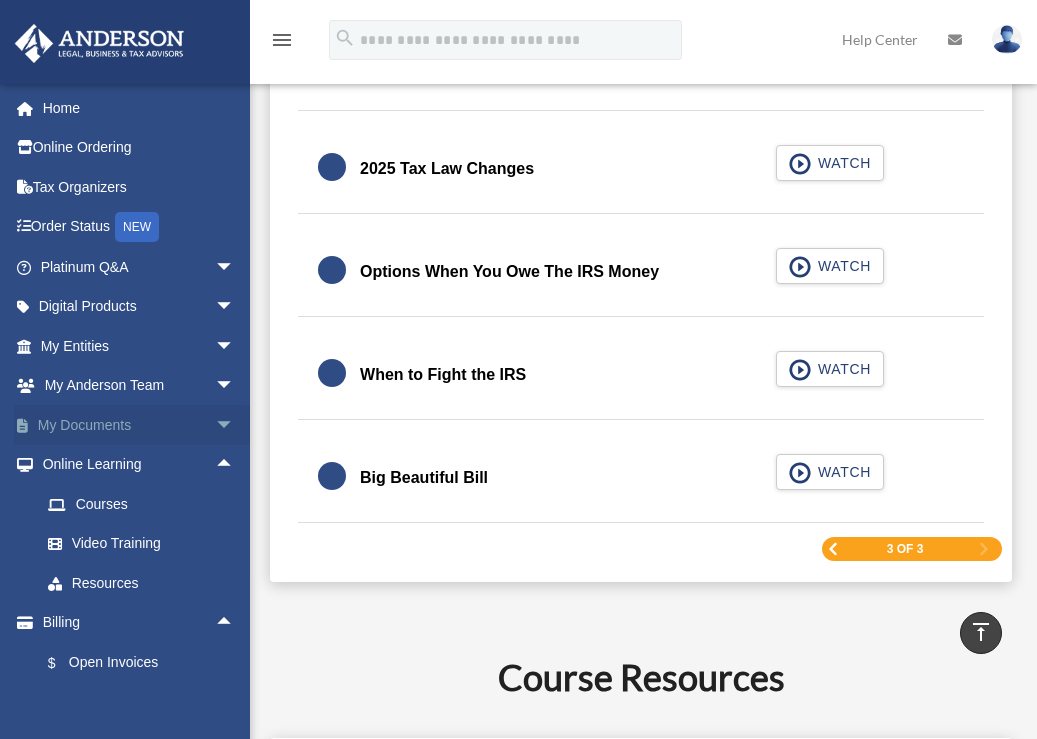 click on "arrow_drop_down" at bounding box center (235, 425) 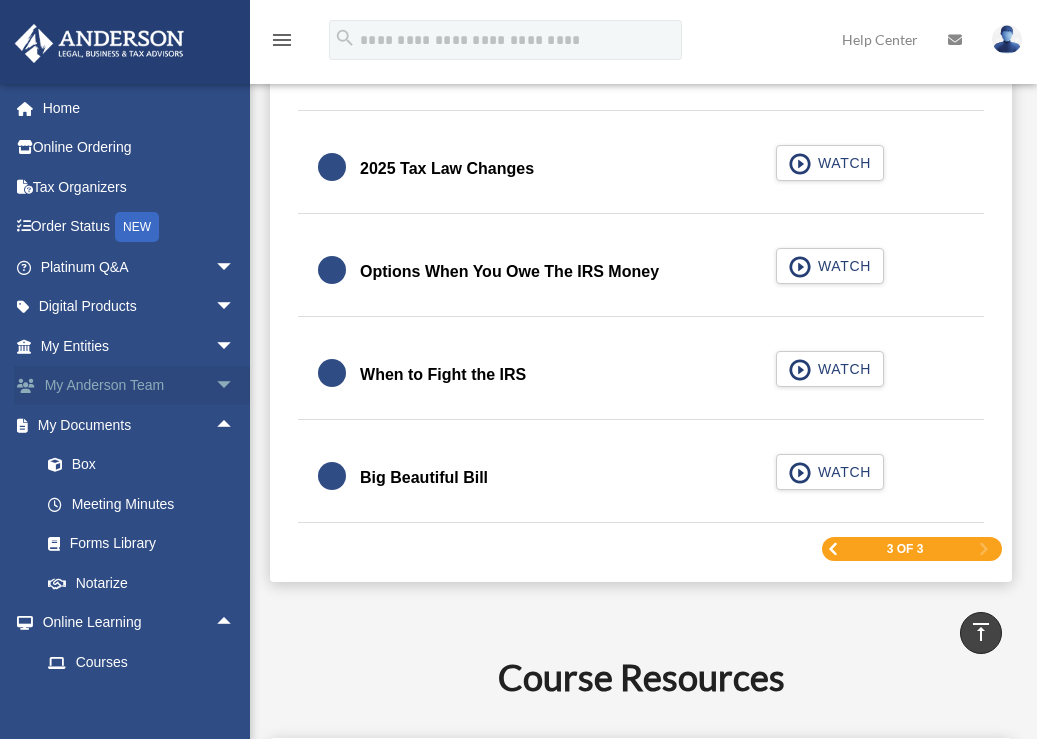 click on "arrow_drop_down" at bounding box center [235, 386] 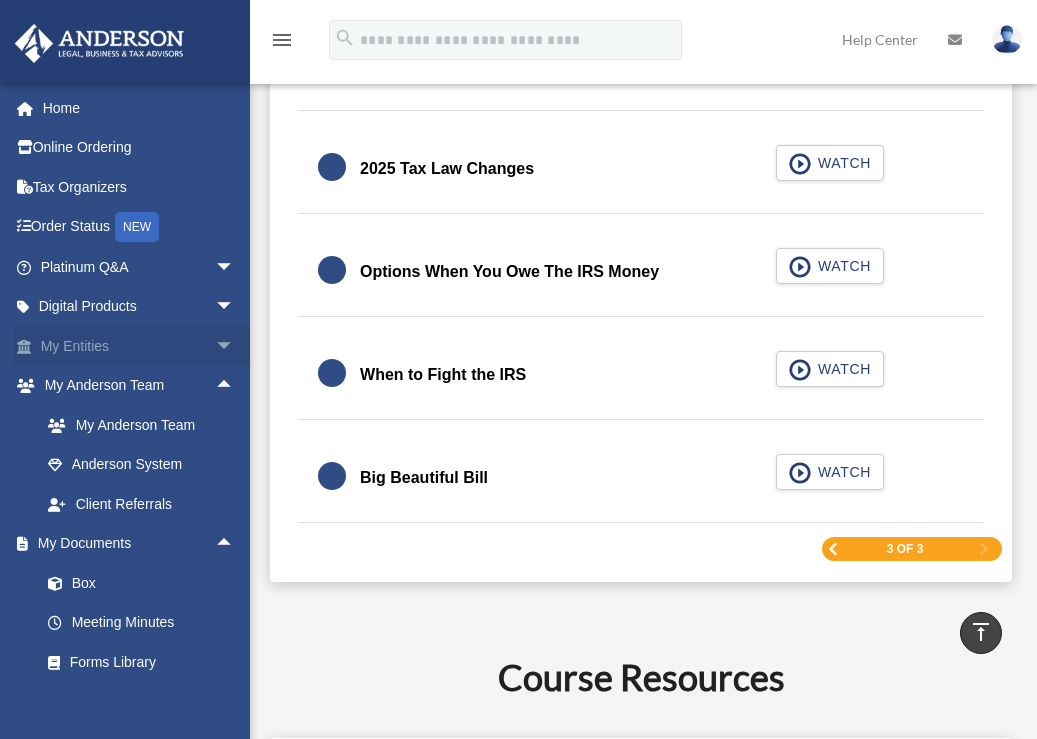 click on "arrow_drop_down" at bounding box center [235, 346] 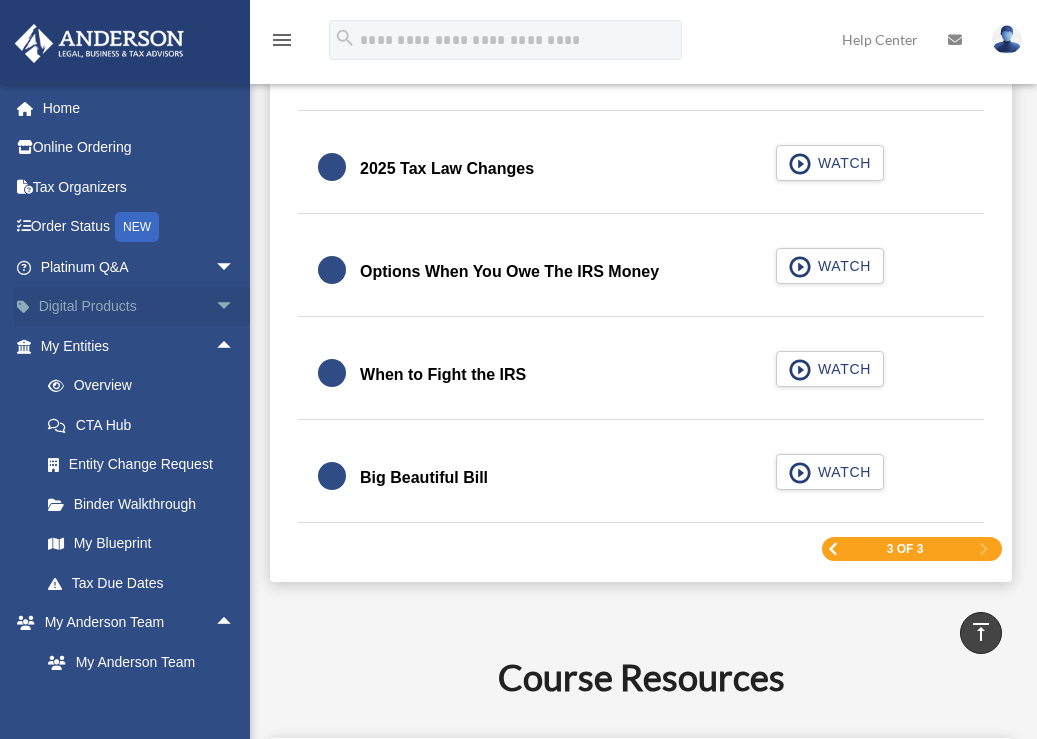 click on "arrow_drop_down" at bounding box center [235, 307] 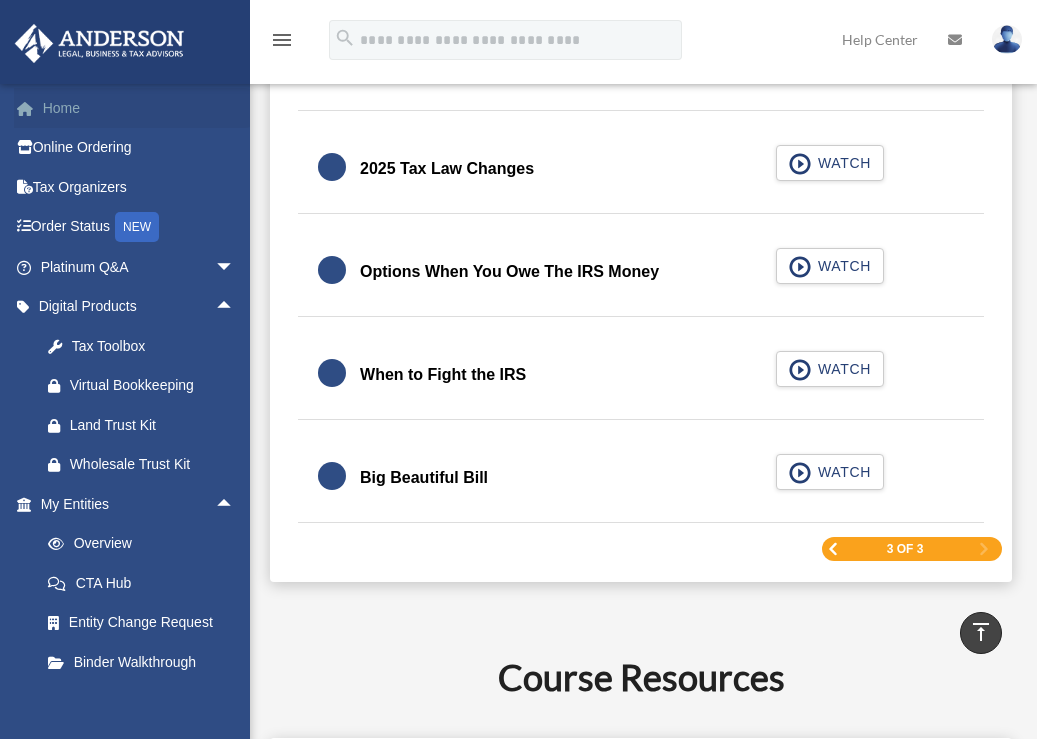click on "Home" at bounding box center [139, 108] 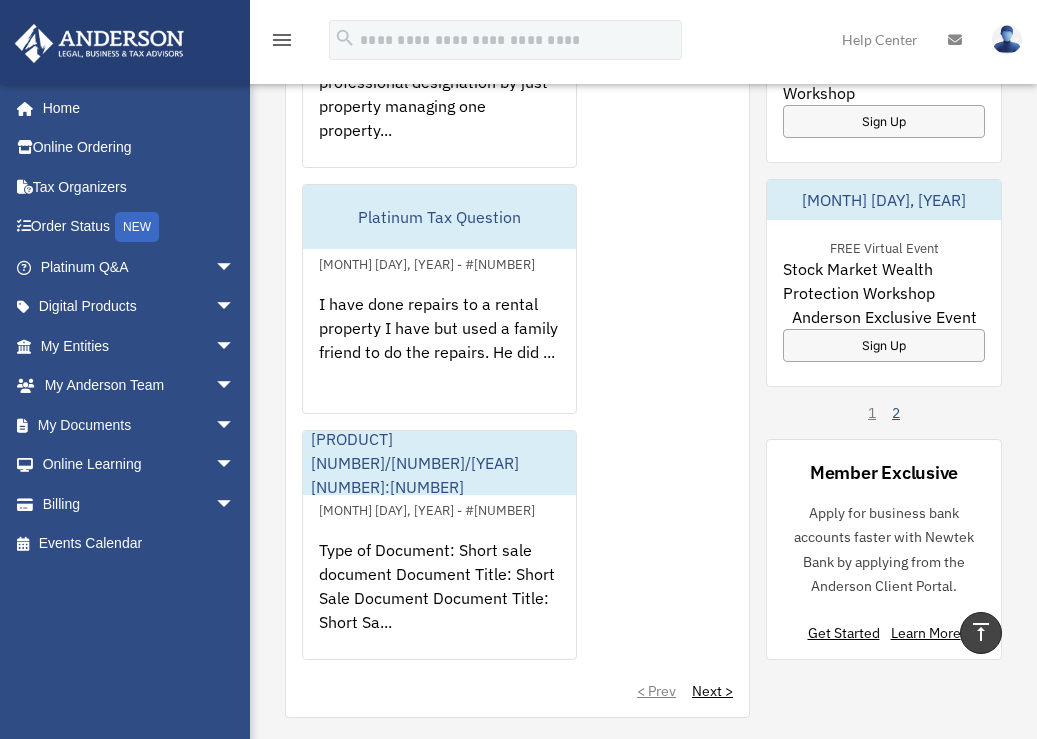 scroll, scrollTop: 1841, scrollLeft: 0, axis: vertical 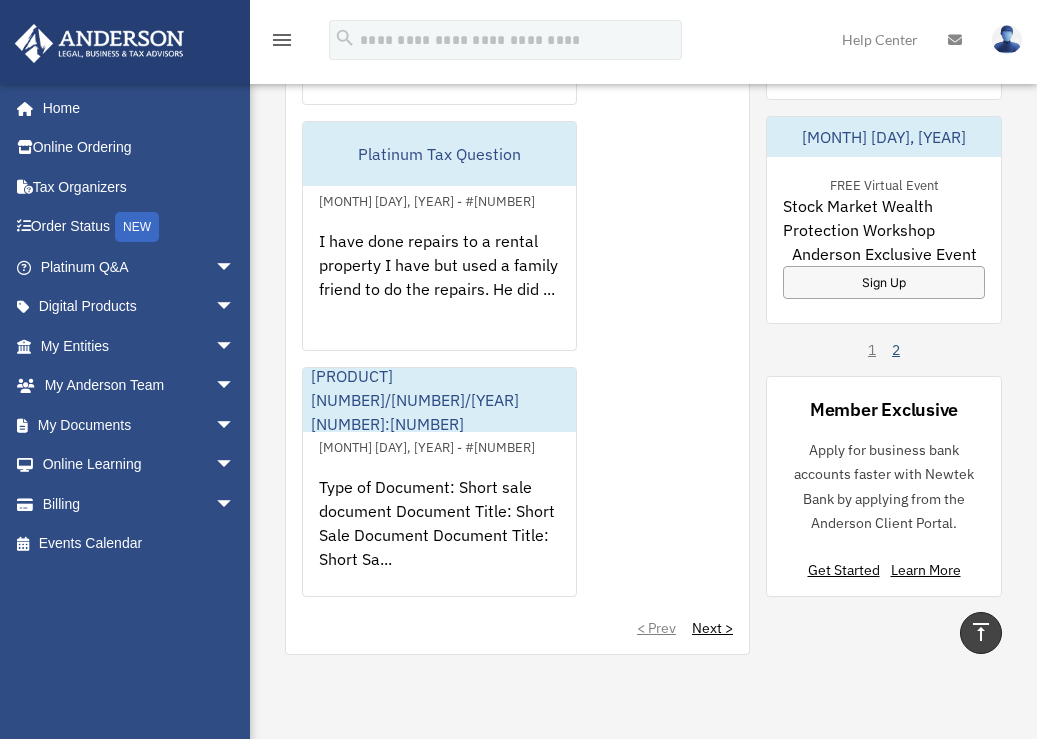 click on "2" at bounding box center (896, 350) 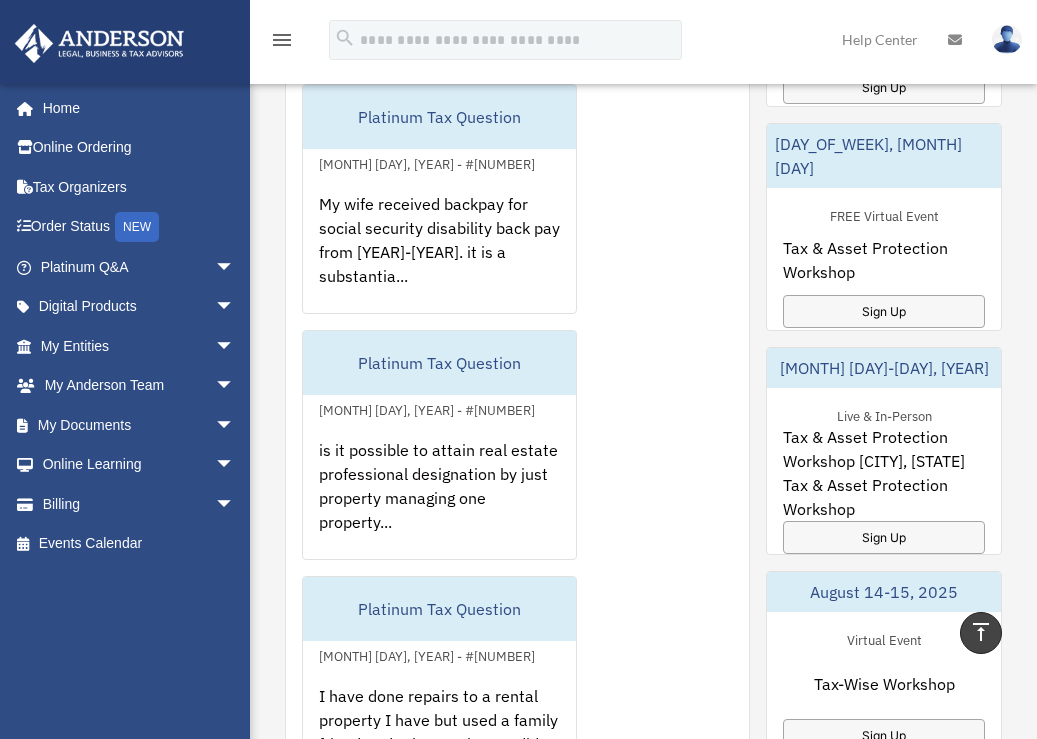 scroll, scrollTop: 1387, scrollLeft: 0, axis: vertical 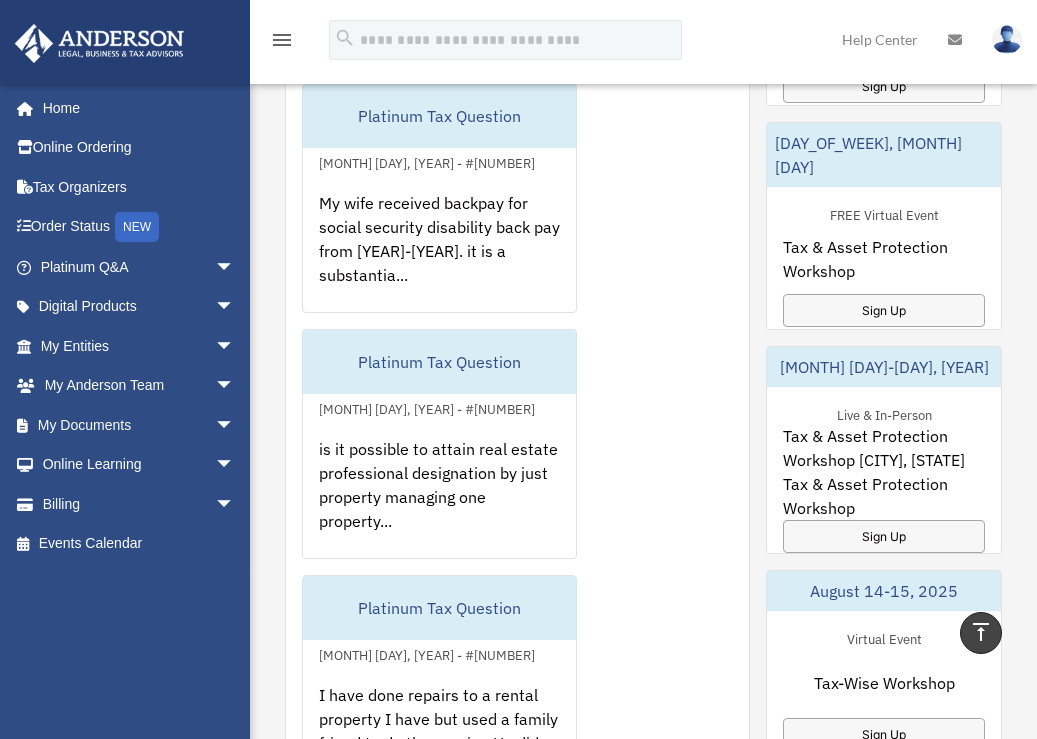 click on "Tax & Asset Protection Workshop [CITY], [STATE]" at bounding box center (884, 448) 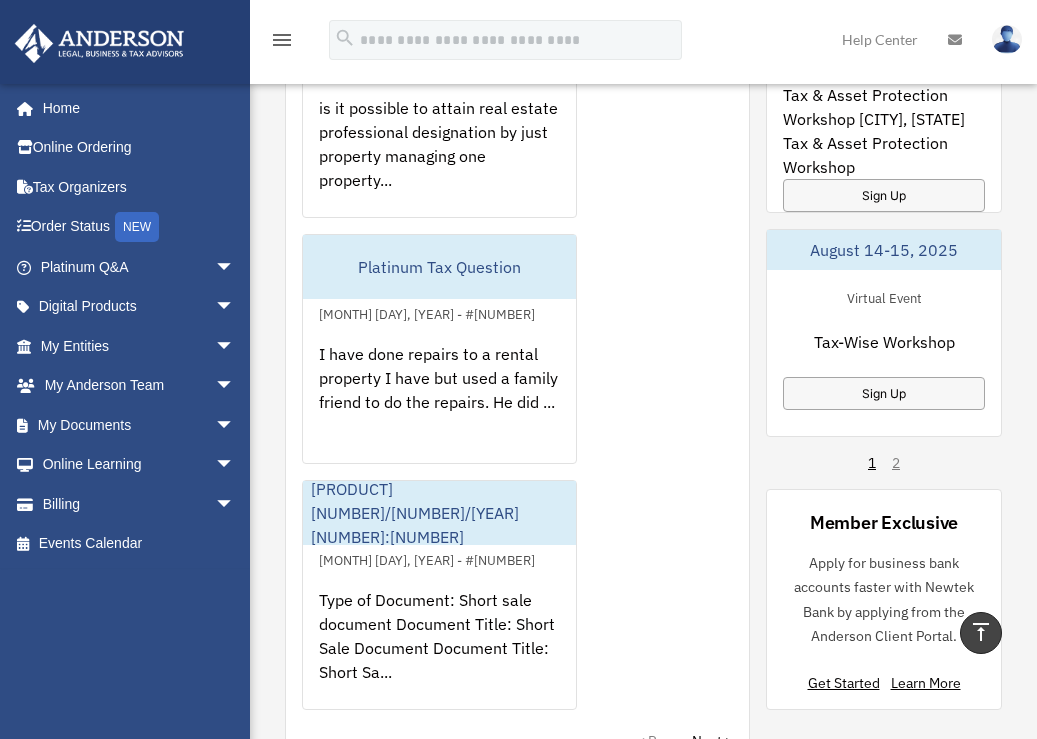 scroll, scrollTop: 1076, scrollLeft: 0, axis: vertical 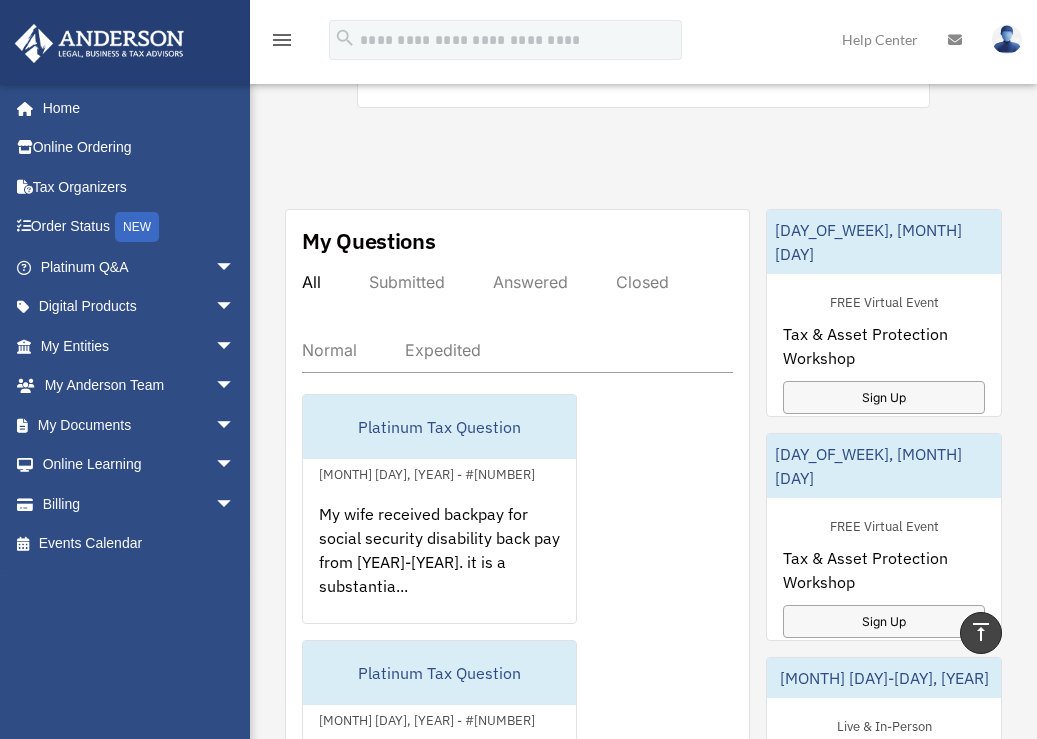 click on "FREE Virtual Event
Tax & Asset Protection Workshop
Sign Up" at bounding box center [884, 576] 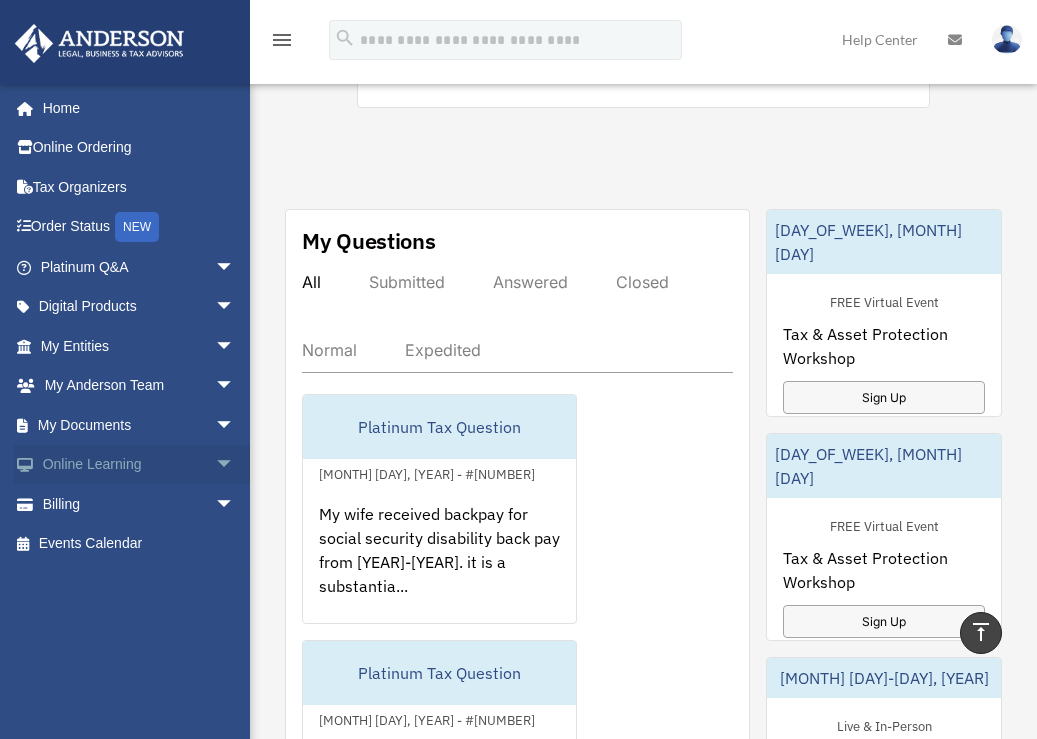 click on "arrow_drop_down" at bounding box center [235, 465] 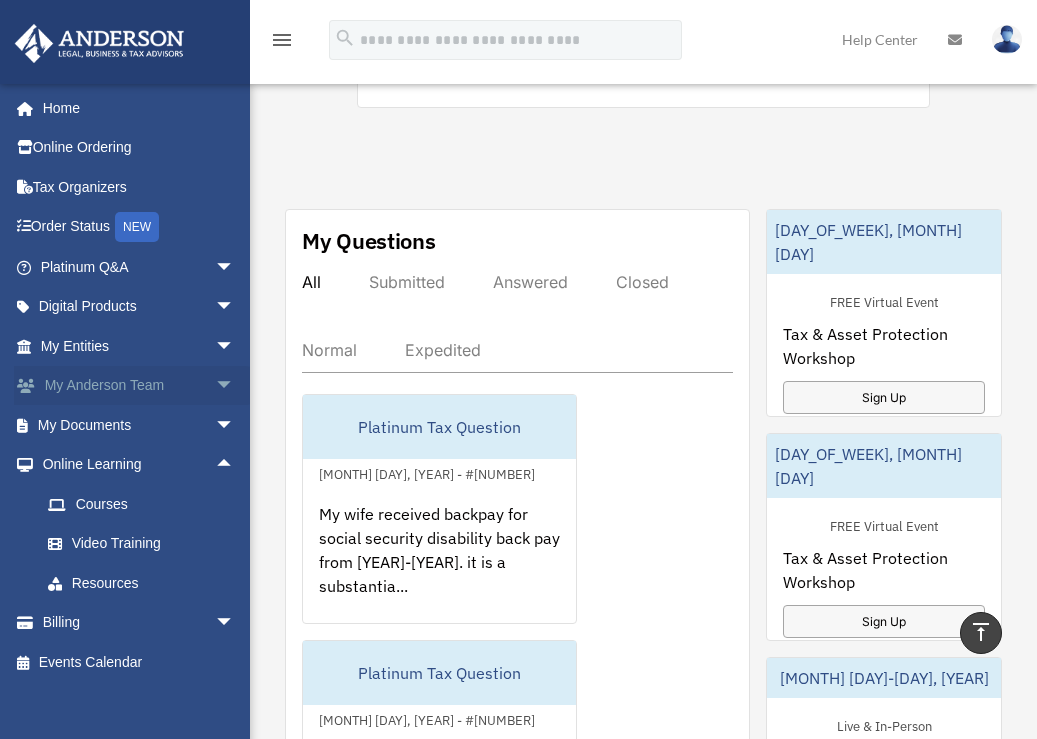 click on "arrow_drop_down" at bounding box center [235, 386] 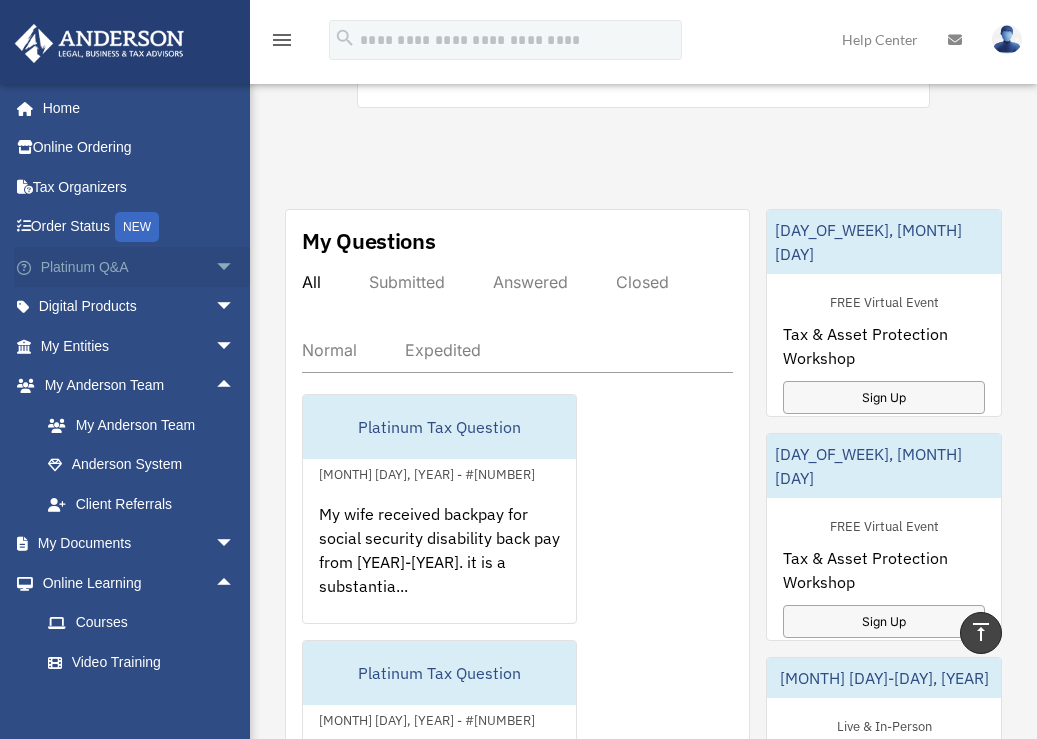 click on "arrow_drop_down" at bounding box center (235, 267) 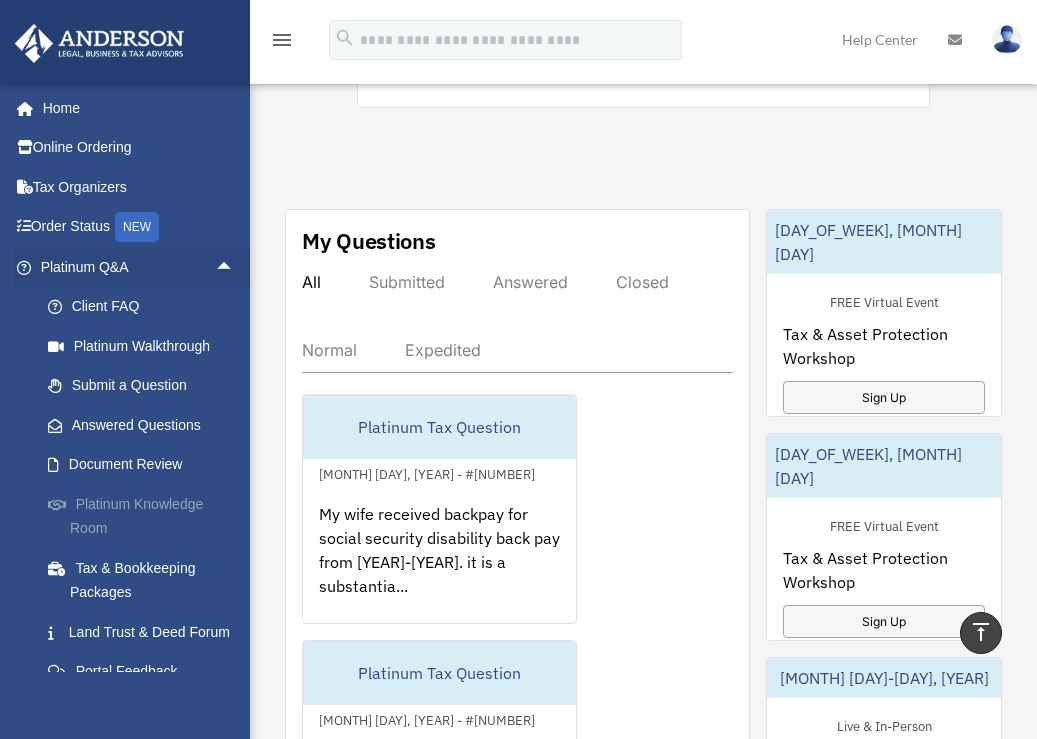 click on "Platinum Knowledge Room" at bounding box center (146, 516) 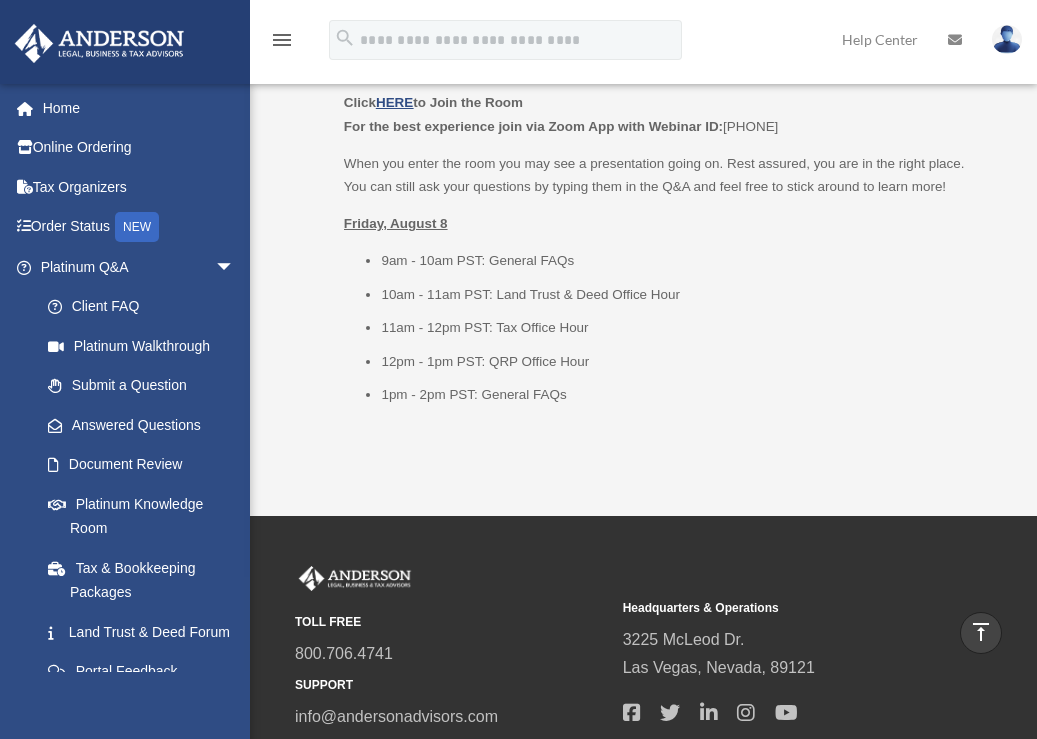 scroll, scrollTop: 2805, scrollLeft: 0, axis: vertical 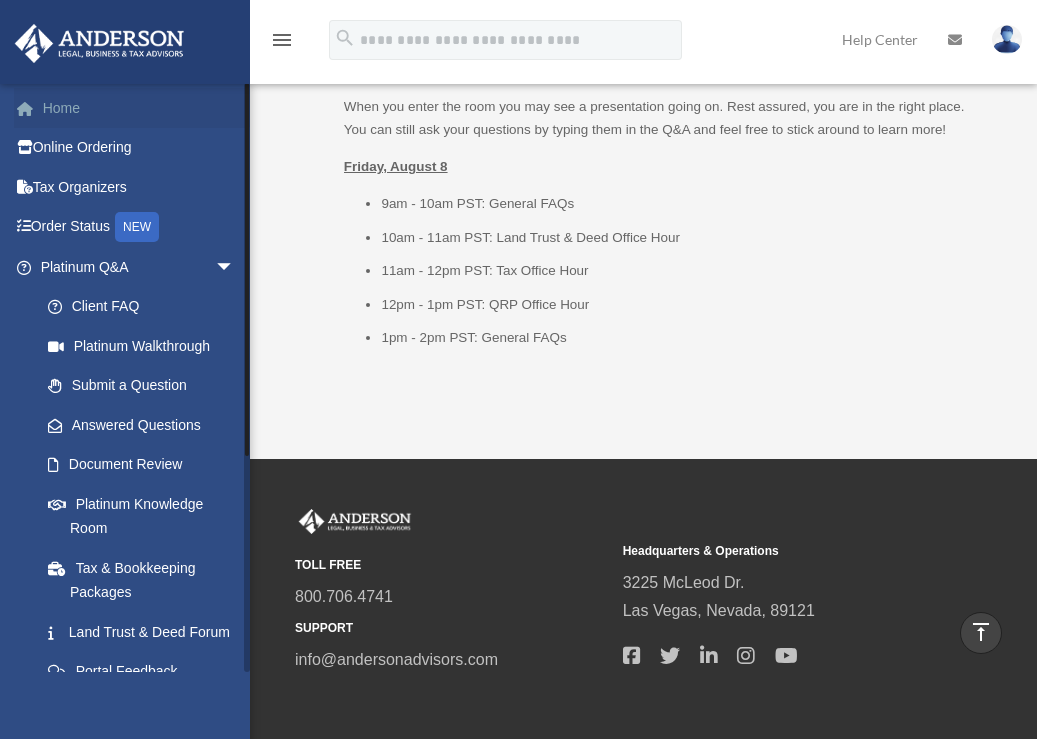 click on "Home" at bounding box center [139, 108] 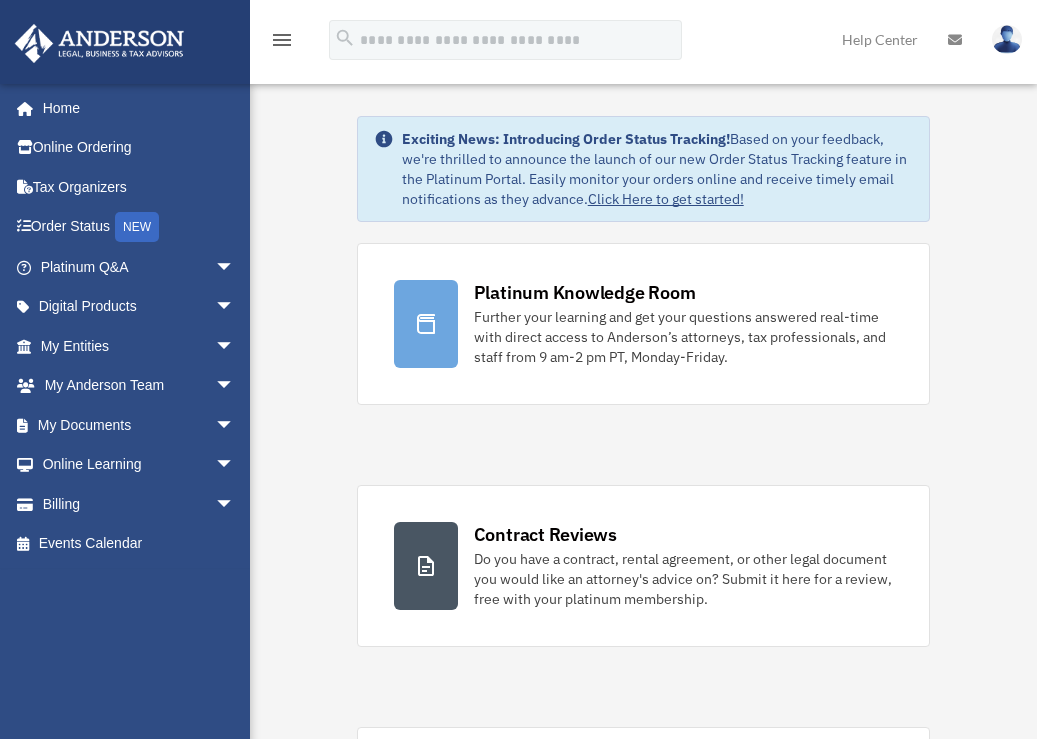 scroll, scrollTop: 0, scrollLeft: 0, axis: both 